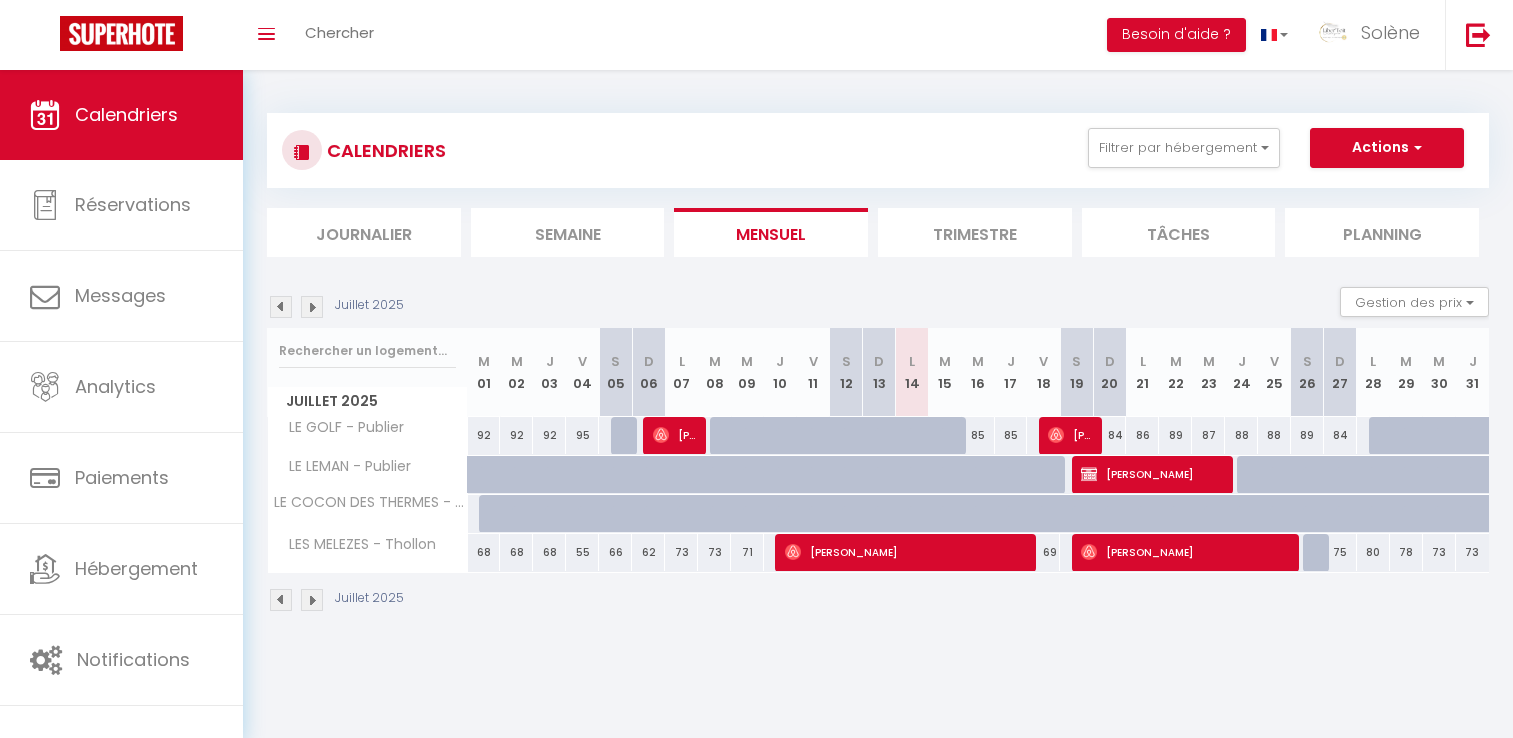 scroll, scrollTop: 0, scrollLeft: 0, axis: both 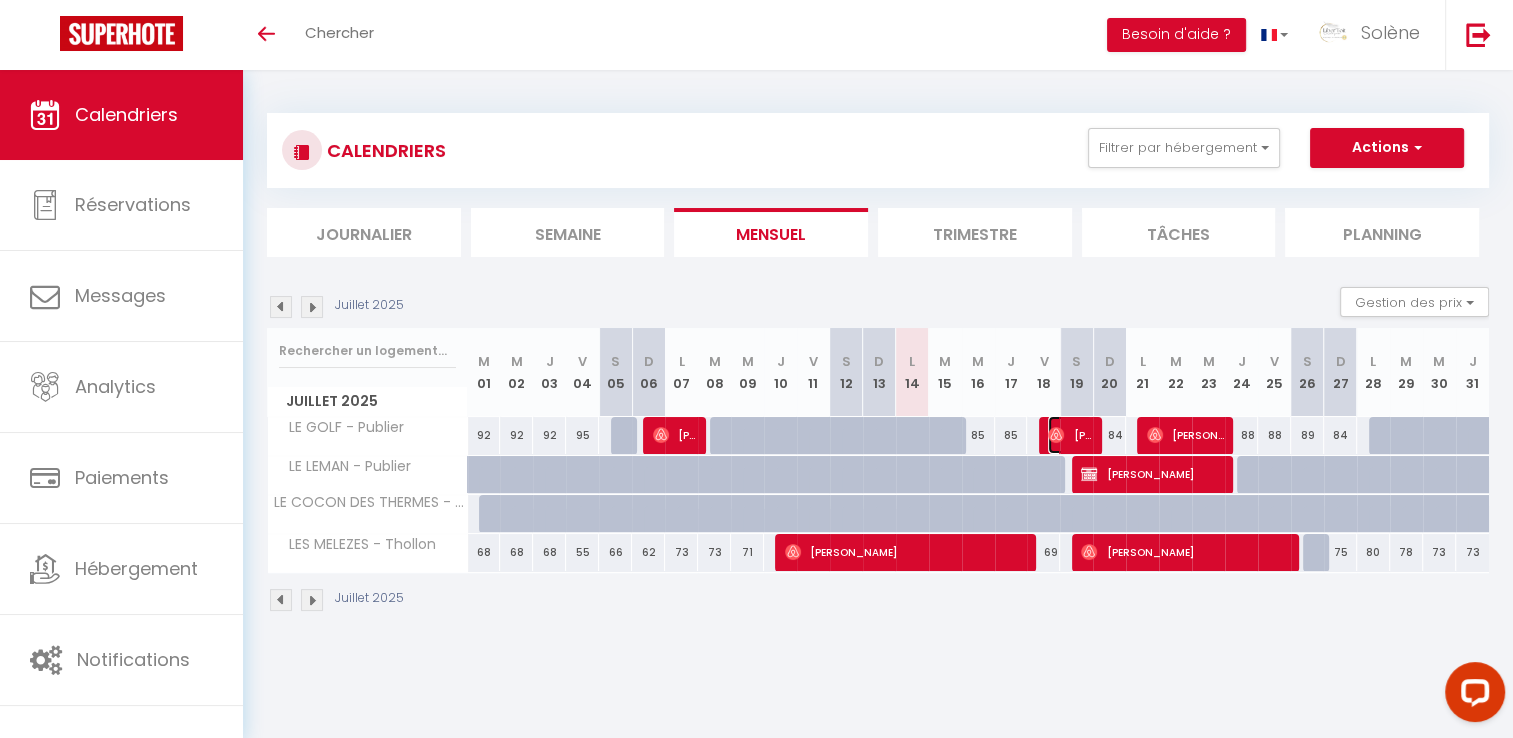 click on "[PERSON_NAME] Gabon" at bounding box center [1070, 435] 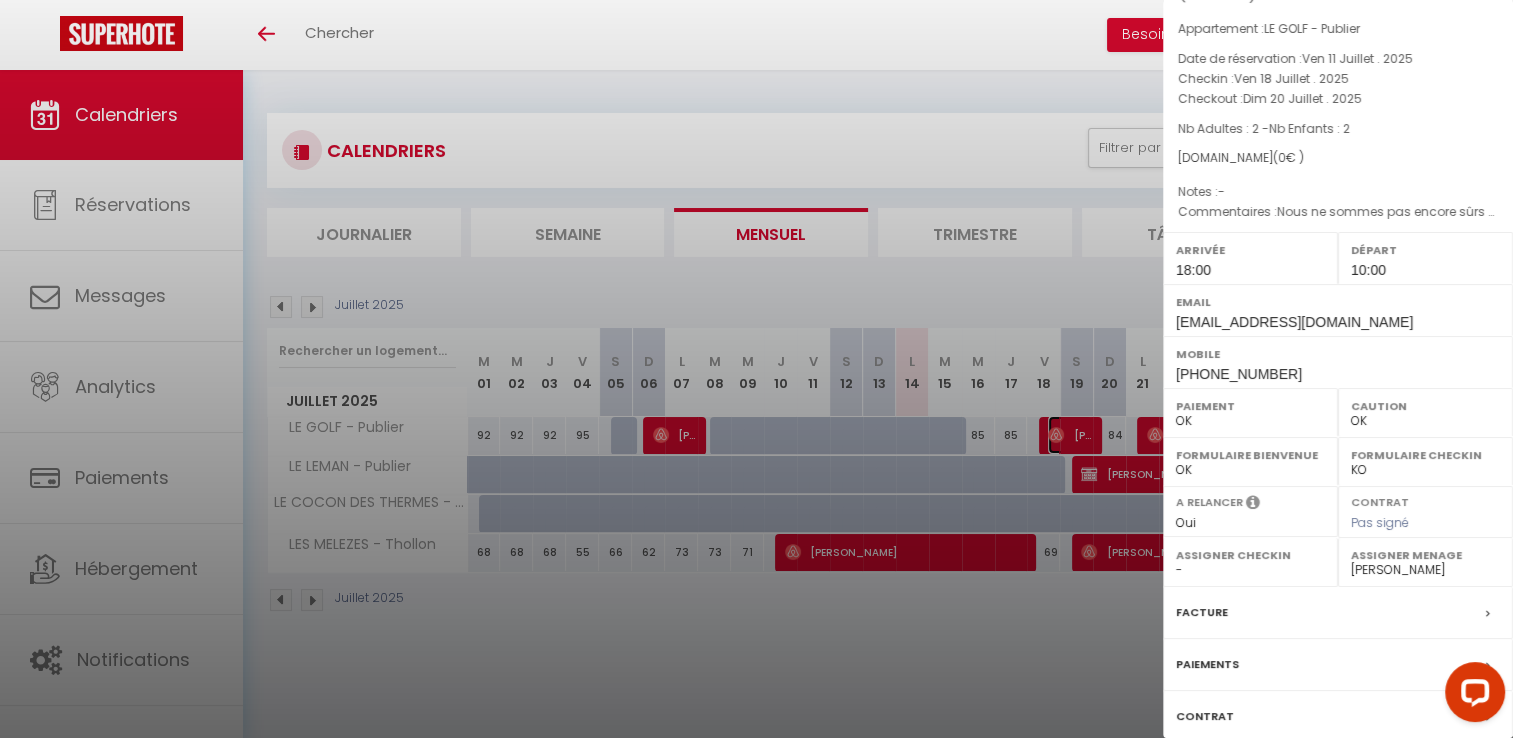 scroll, scrollTop: 190, scrollLeft: 0, axis: vertical 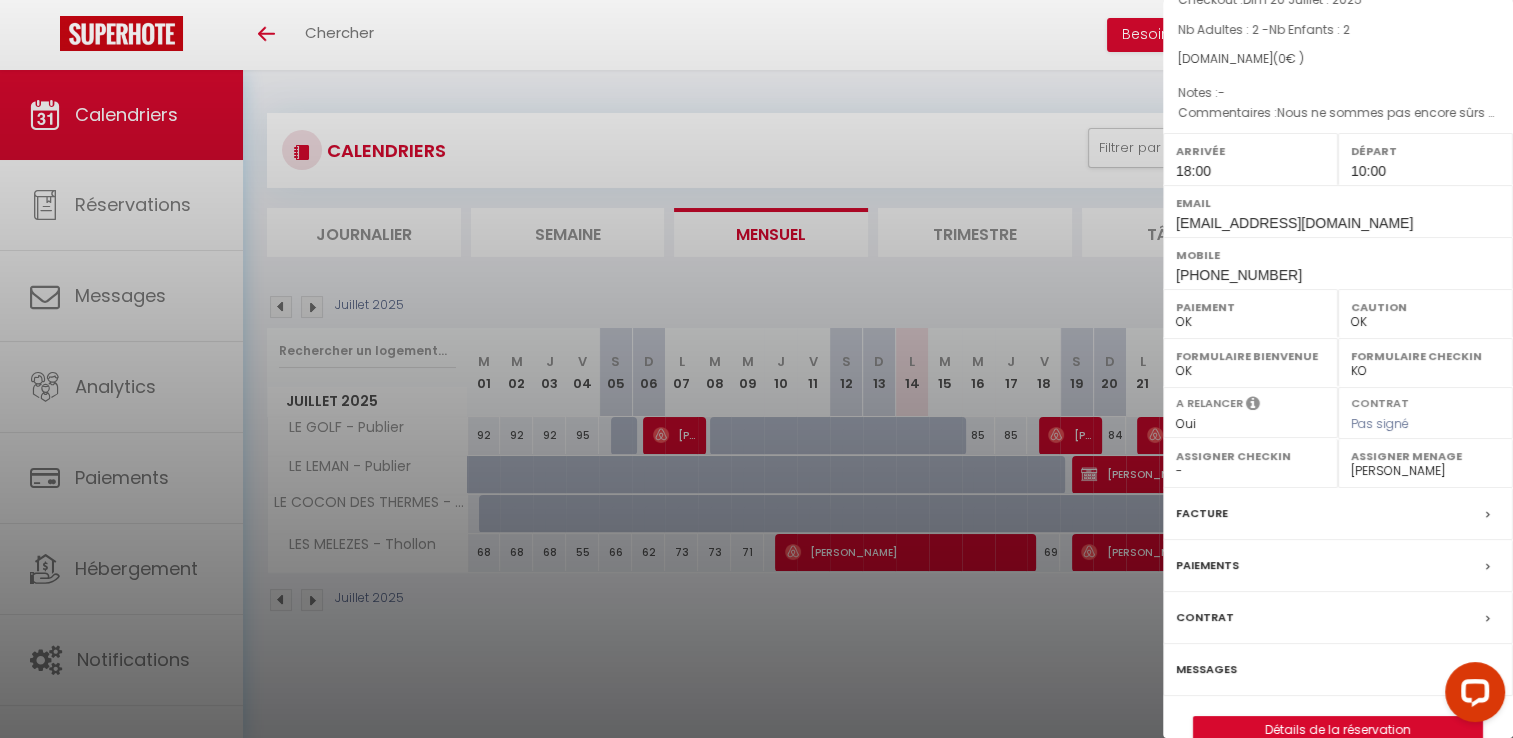 click on "-
Annah CHAUFFENNE
Solène REQUET
Farida BOUSSOUALEM
Philippe SWIENTY
Chantal REY
Sonia MODENA
Jean-Luc LEONARD" at bounding box center (1425, 471) 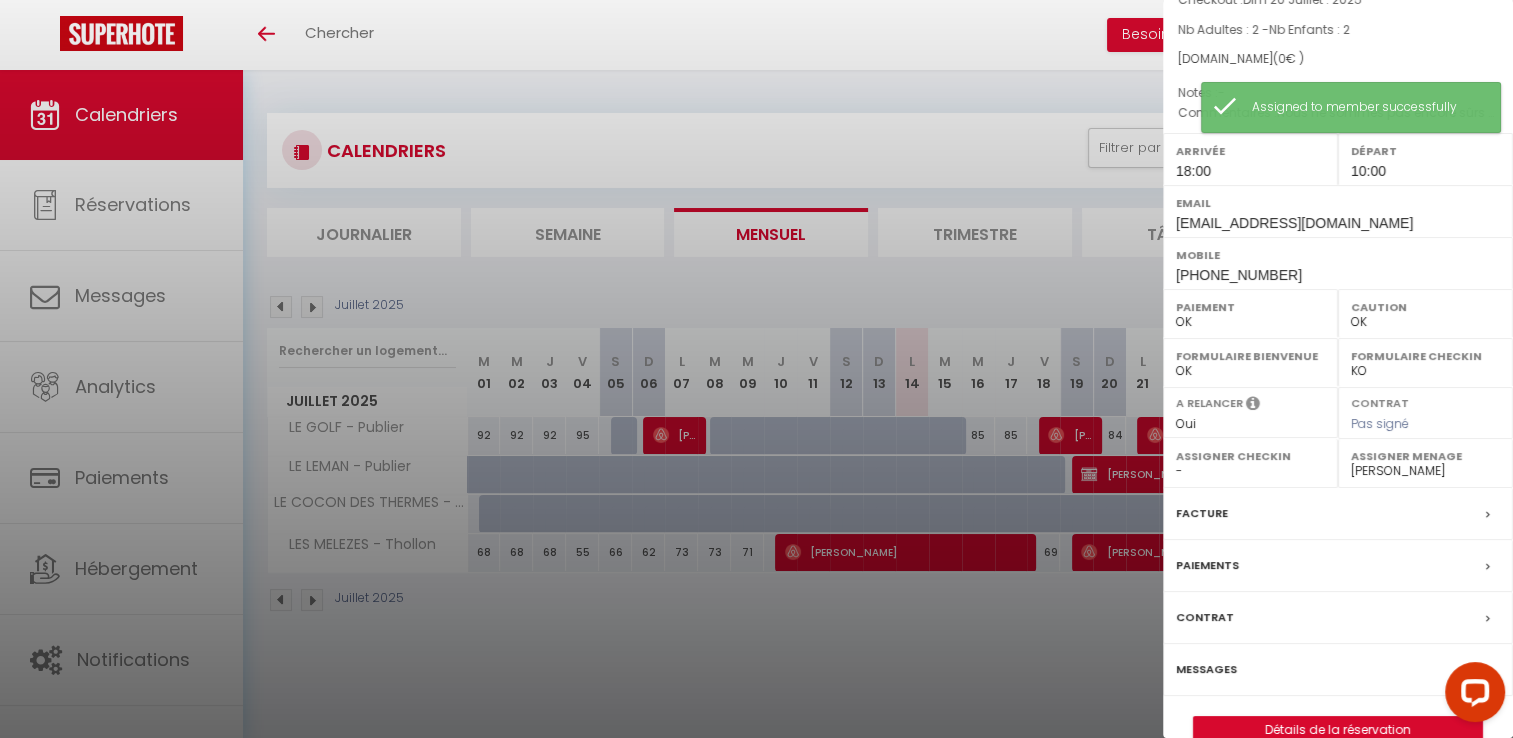 click at bounding box center [756, 369] 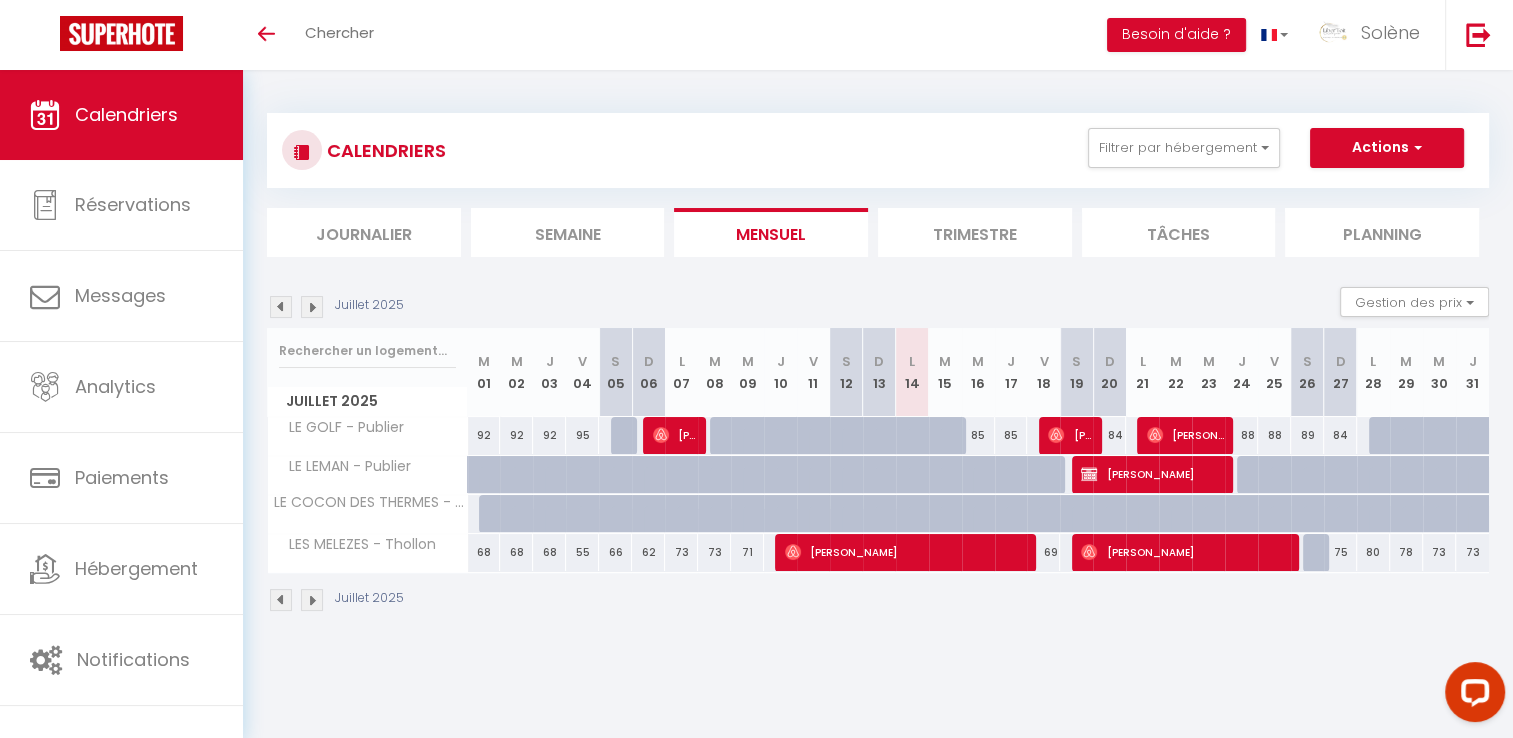 click on "Journalier" at bounding box center [364, 232] 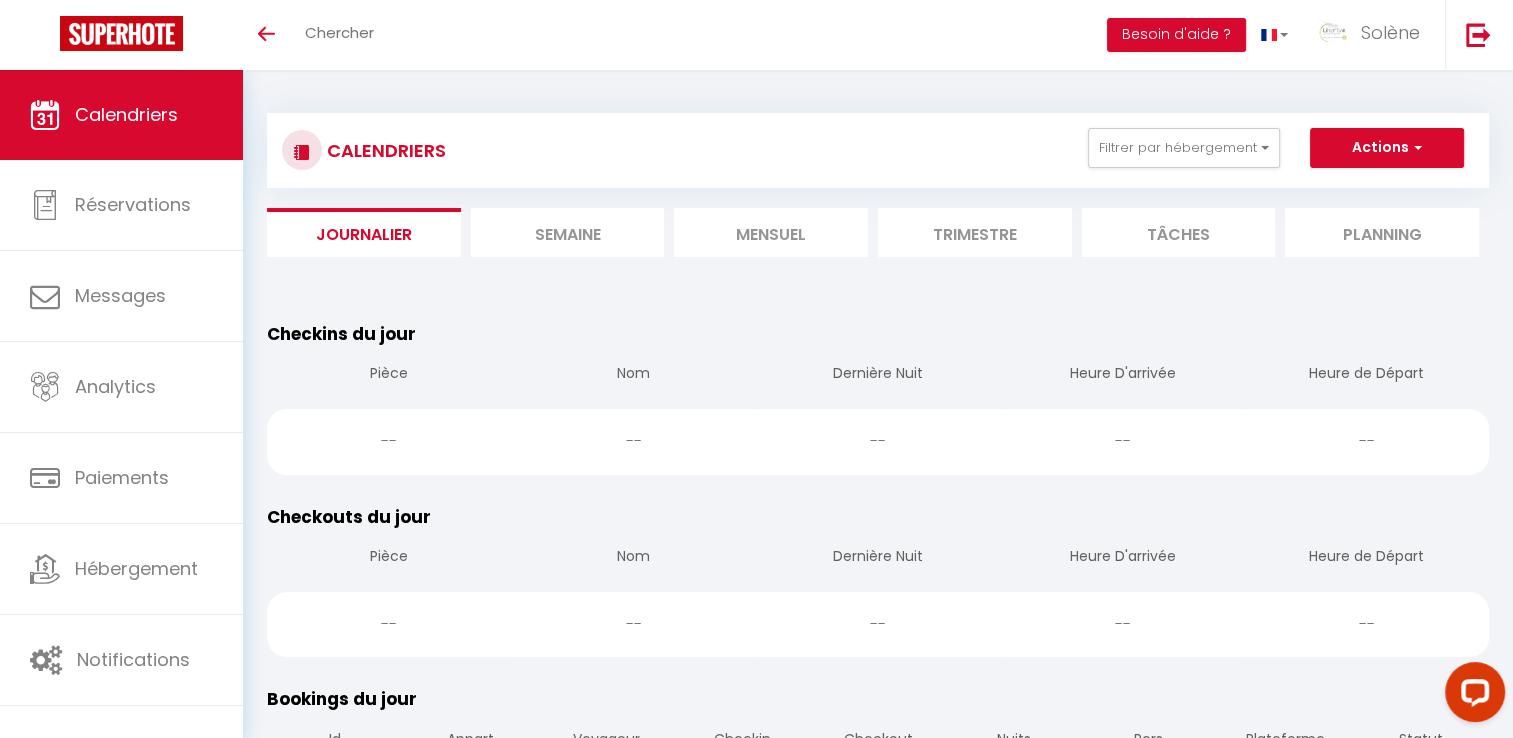 click on "Planning" at bounding box center (1382, 232) 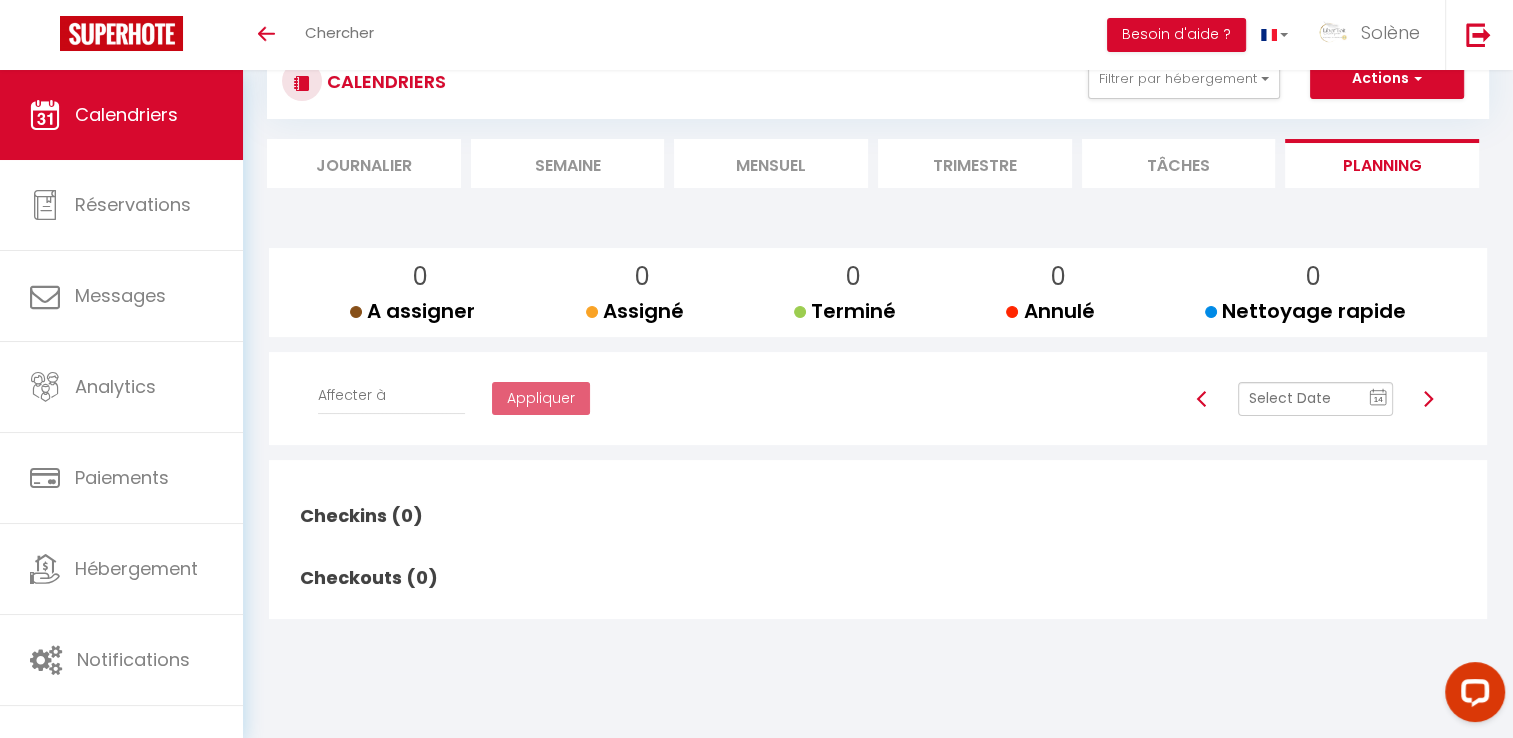 scroll, scrollTop: 70, scrollLeft: 0, axis: vertical 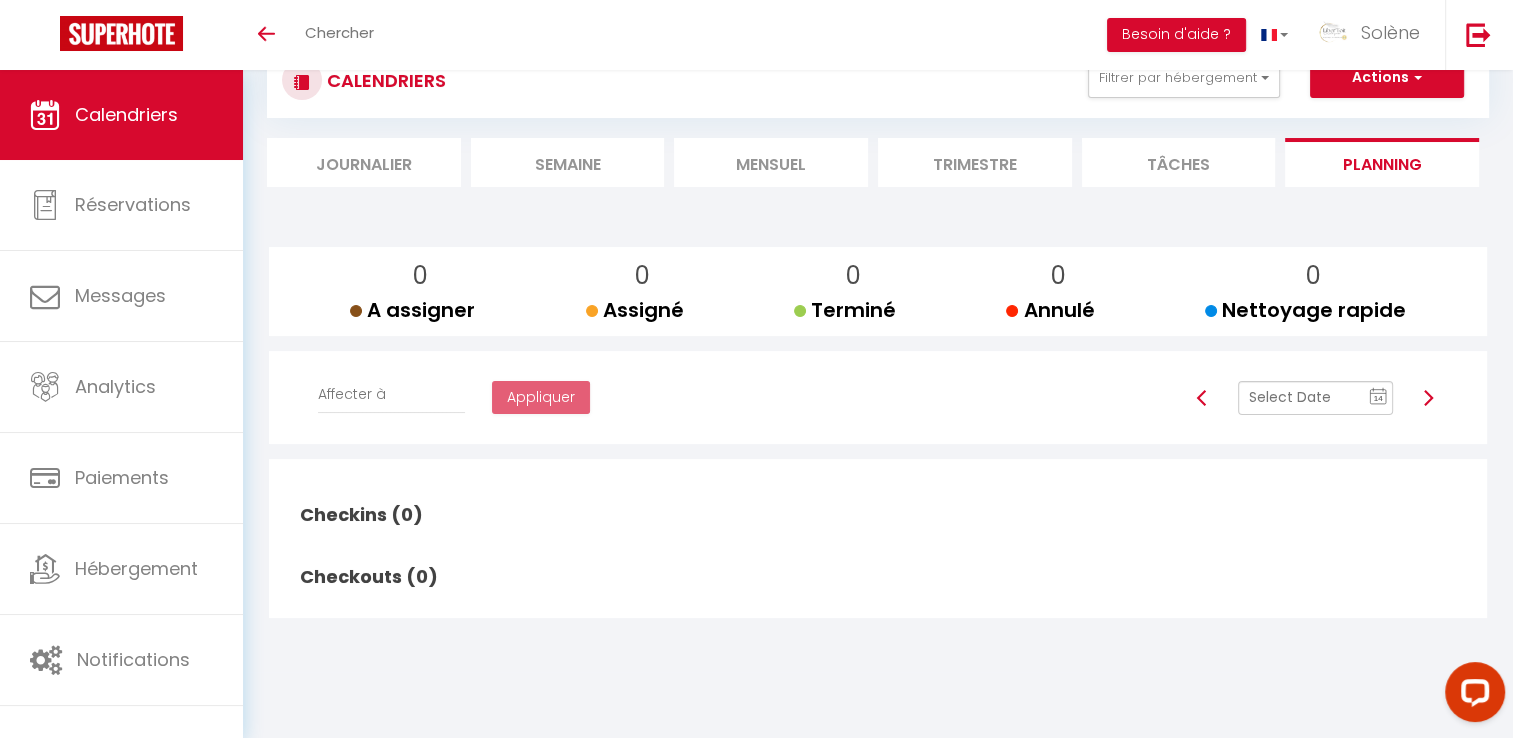 click on "Tâches" at bounding box center [1179, 162] 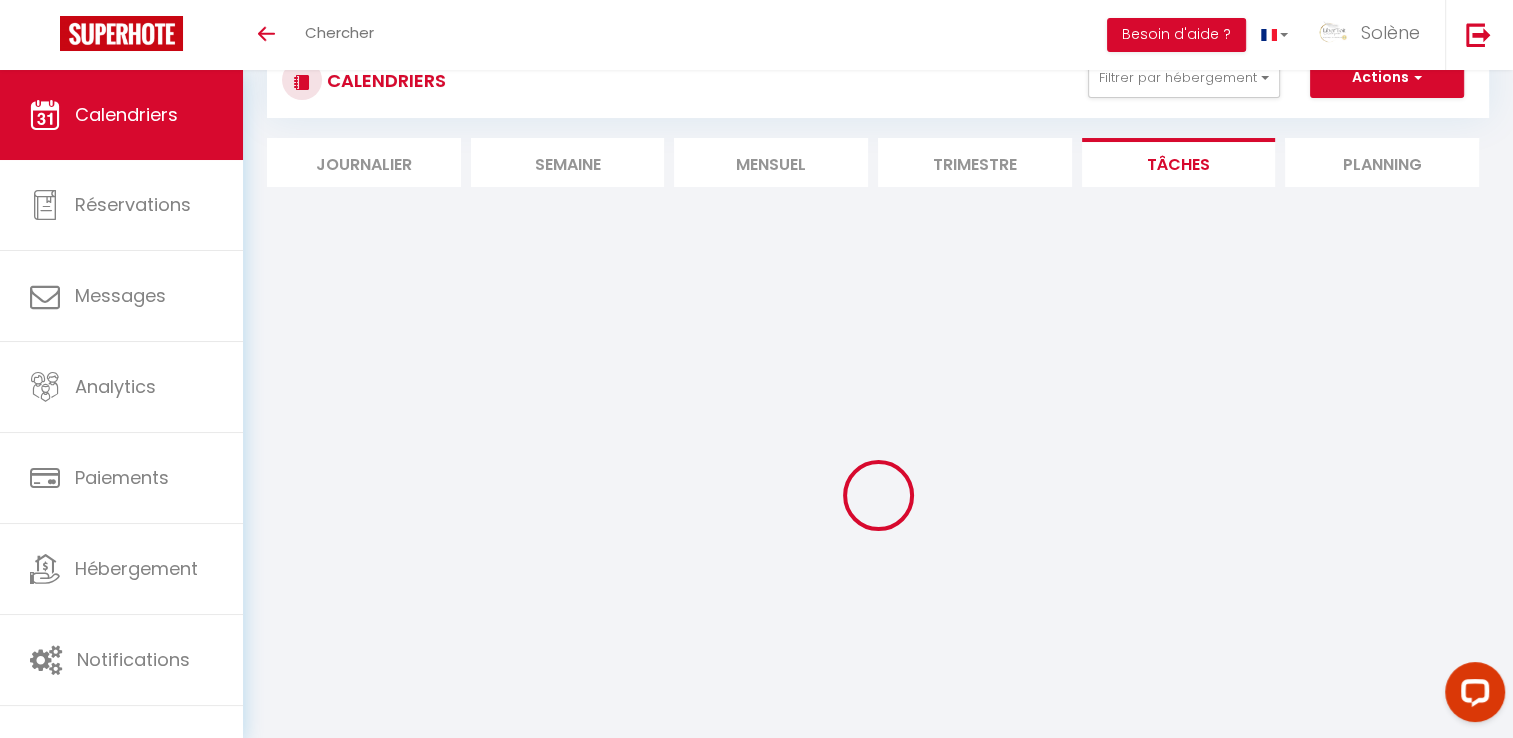 select 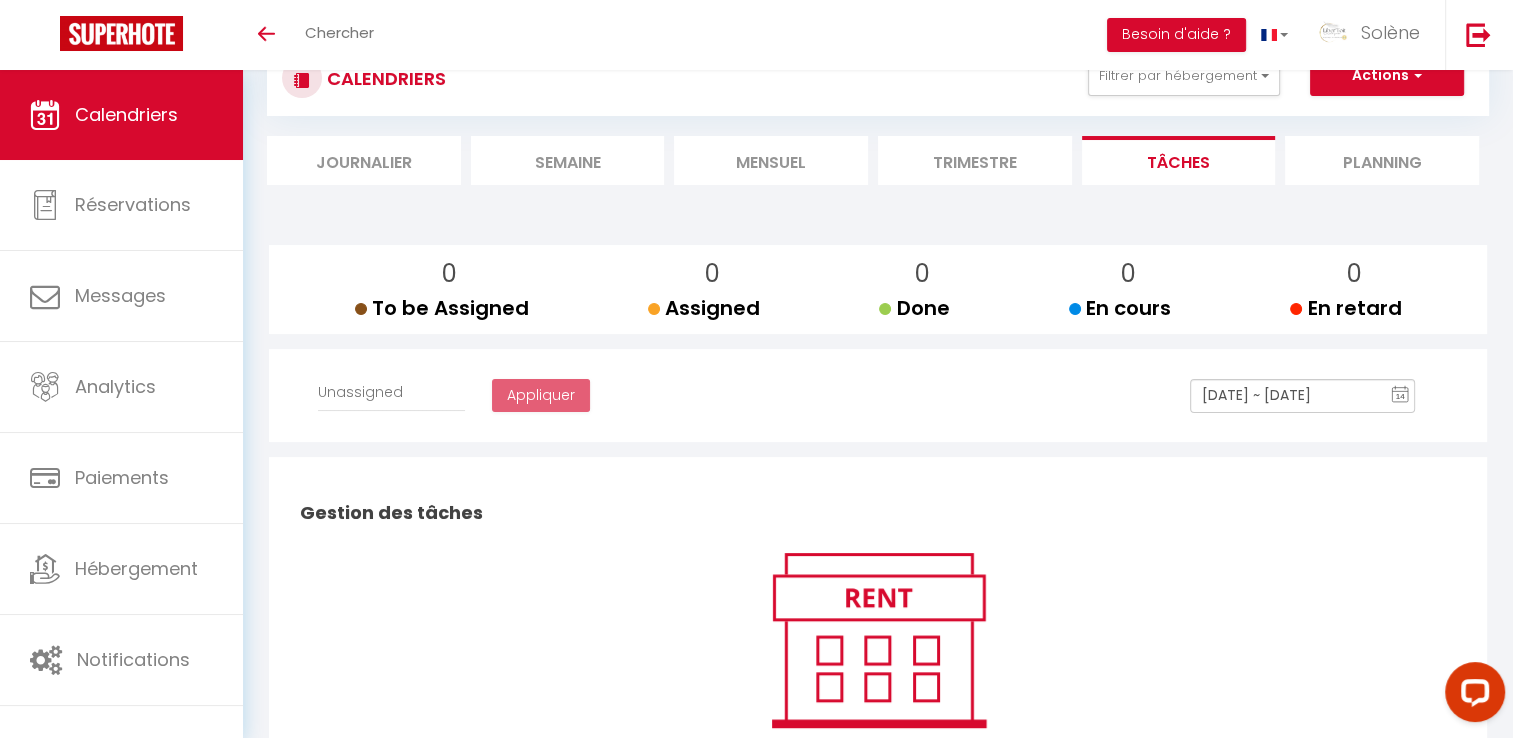 scroll, scrollTop: 0, scrollLeft: 0, axis: both 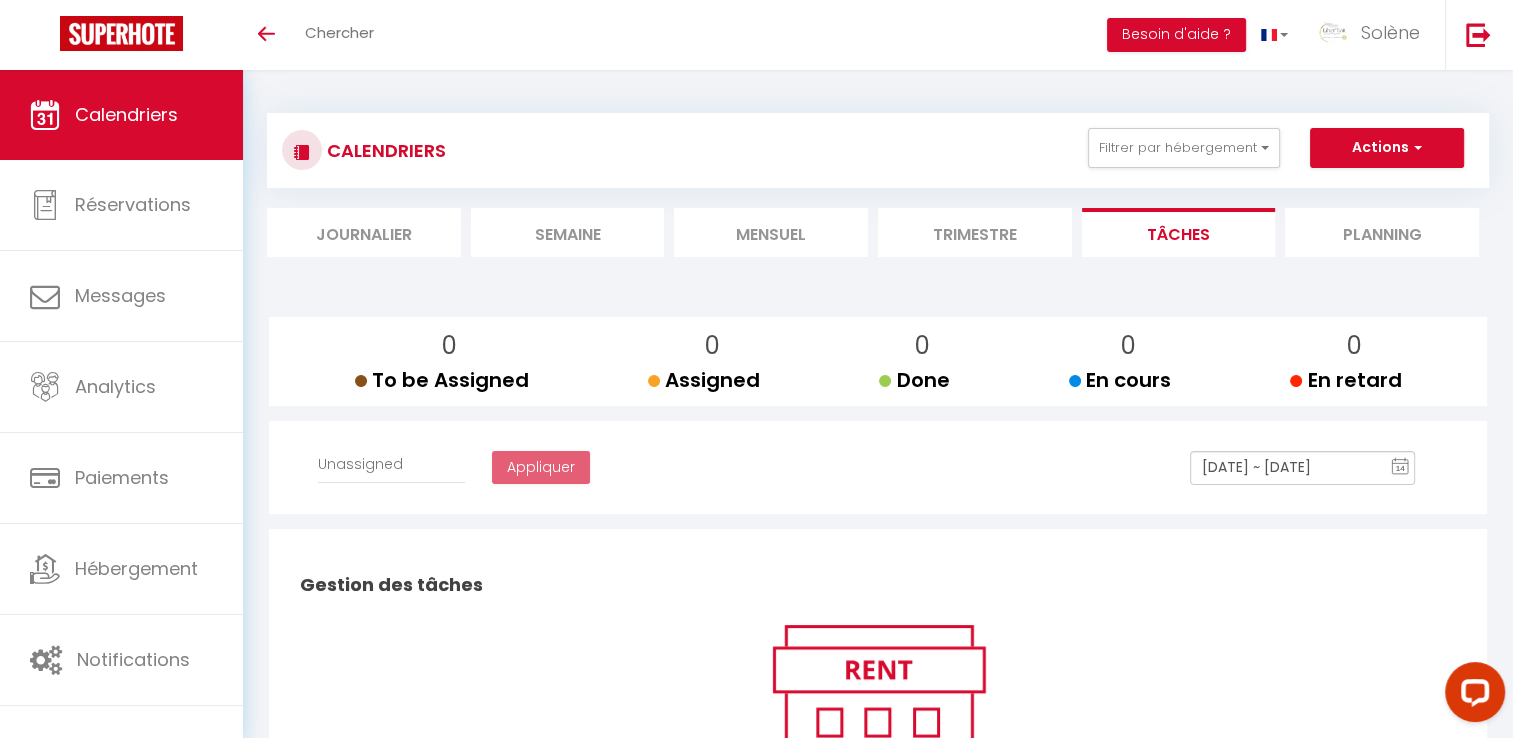 click on "Semaine" at bounding box center (568, 232) 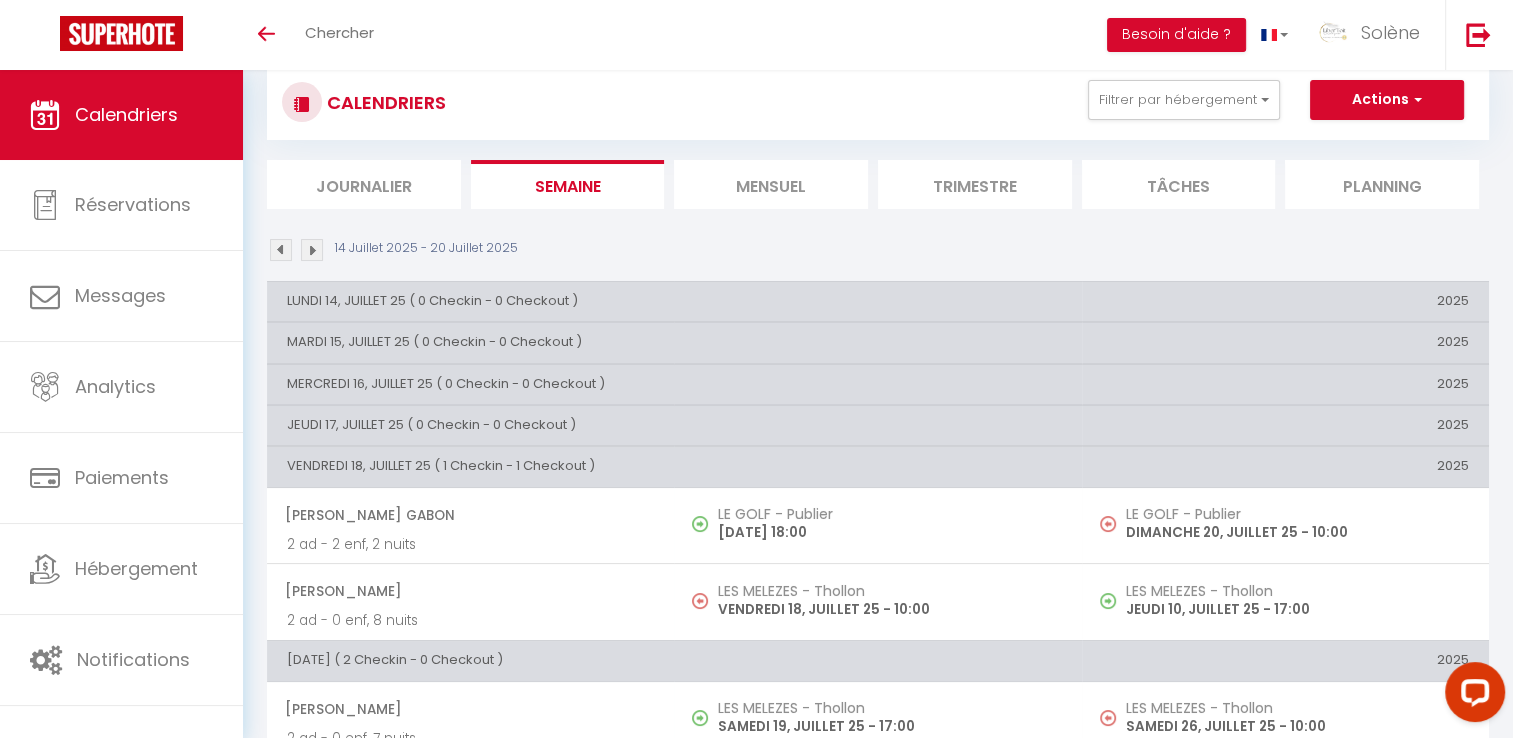 scroll, scrollTop: 0, scrollLeft: 0, axis: both 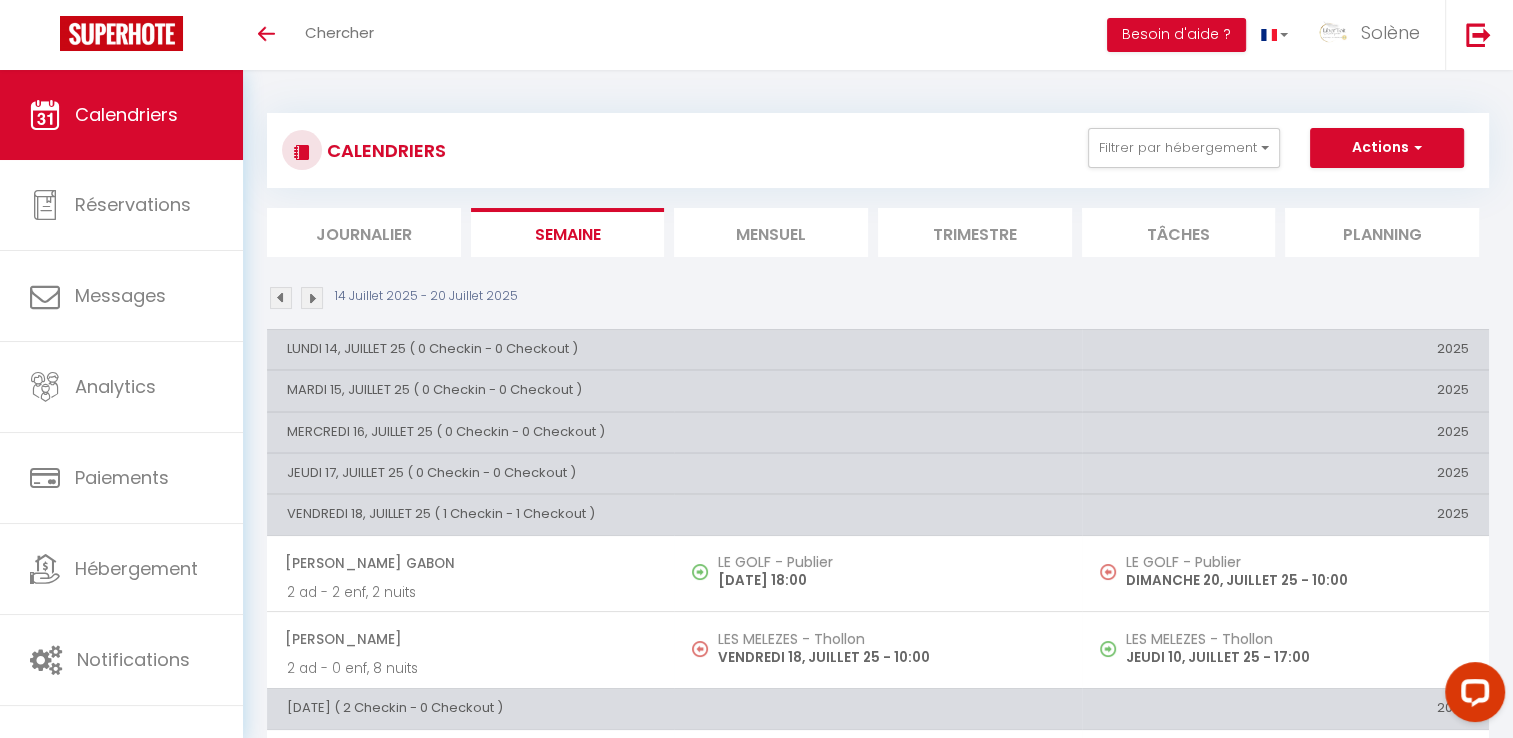 click on "Mensuel" at bounding box center (771, 232) 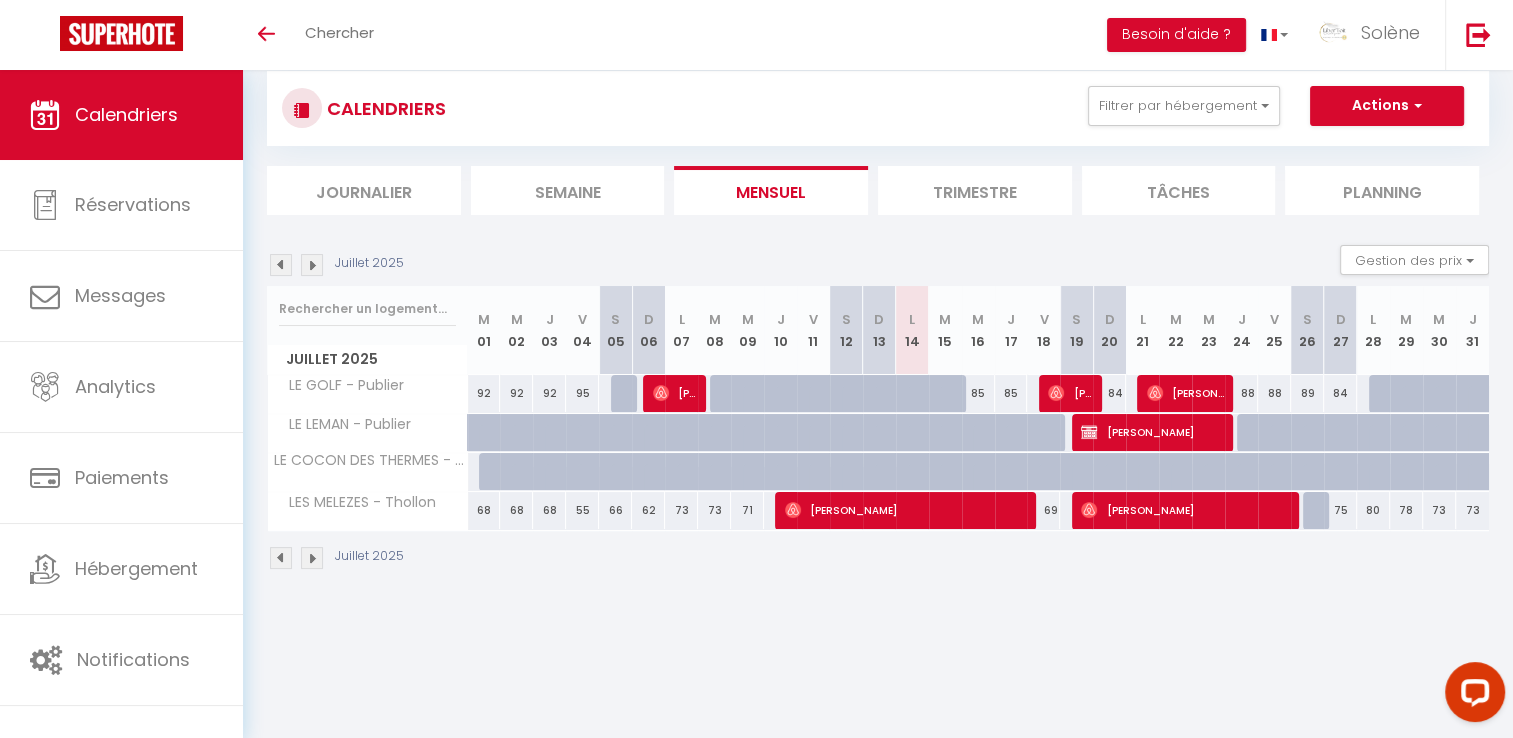scroll, scrollTop: 70, scrollLeft: 0, axis: vertical 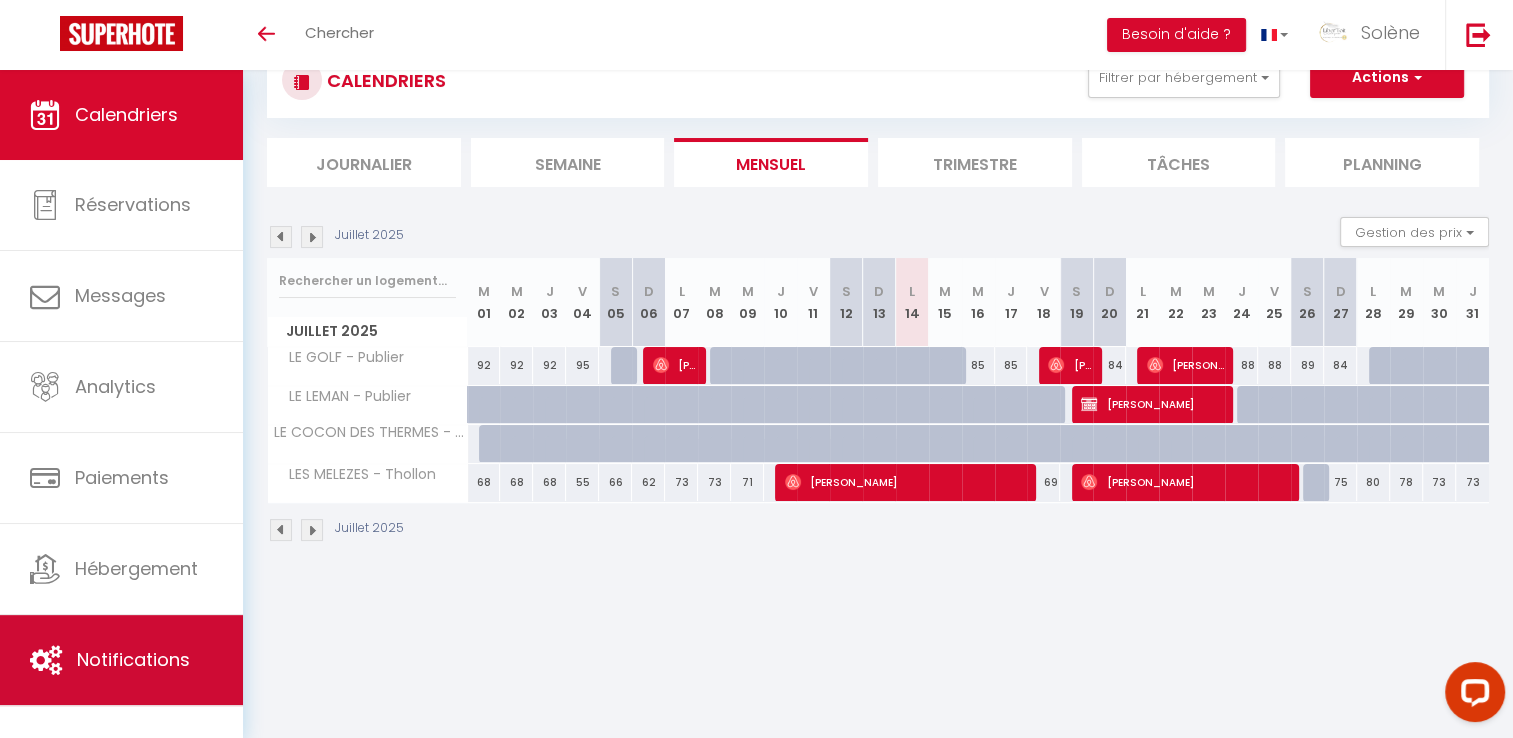 click on "Notifications" at bounding box center [121, 660] 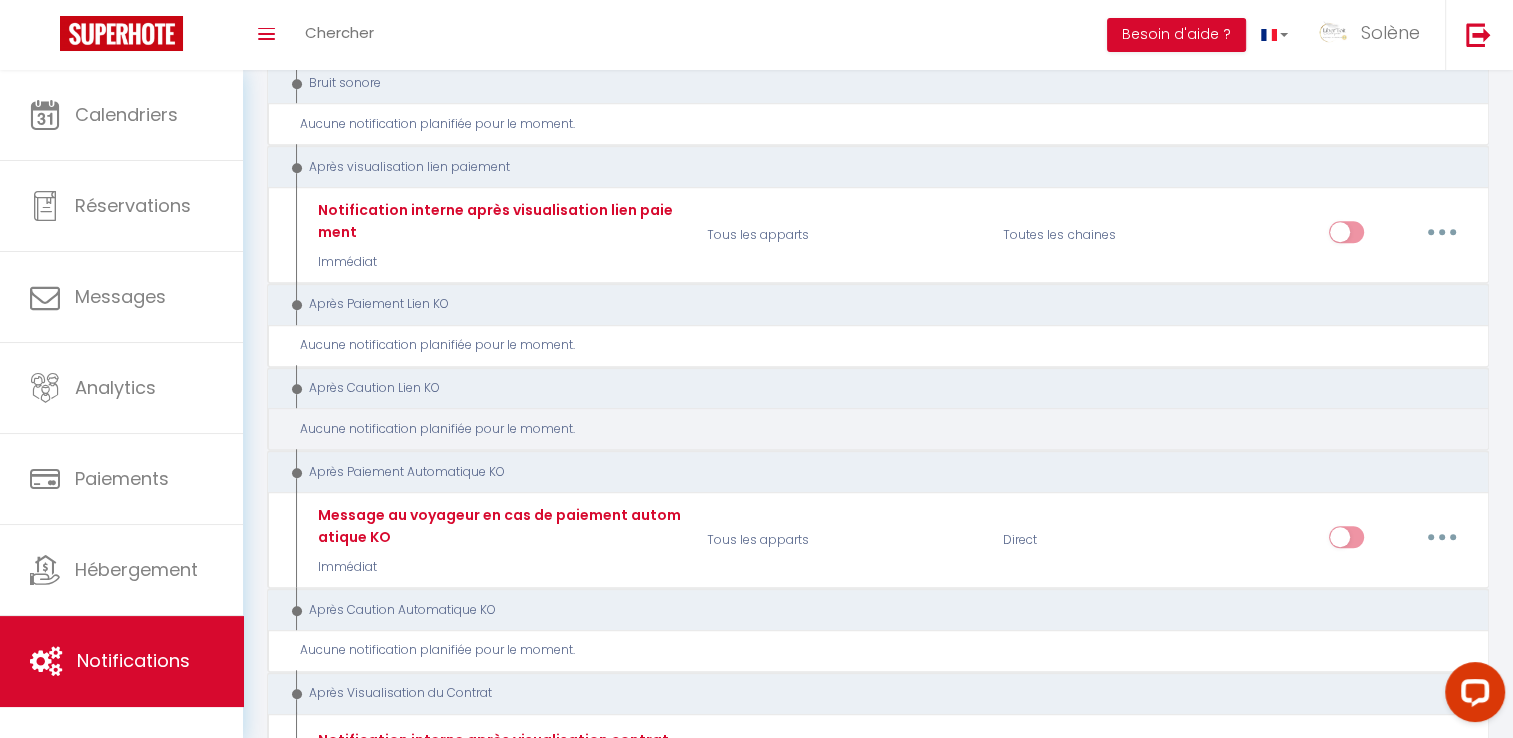 scroll, scrollTop: 2400, scrollLeft: 0, axis: vertical 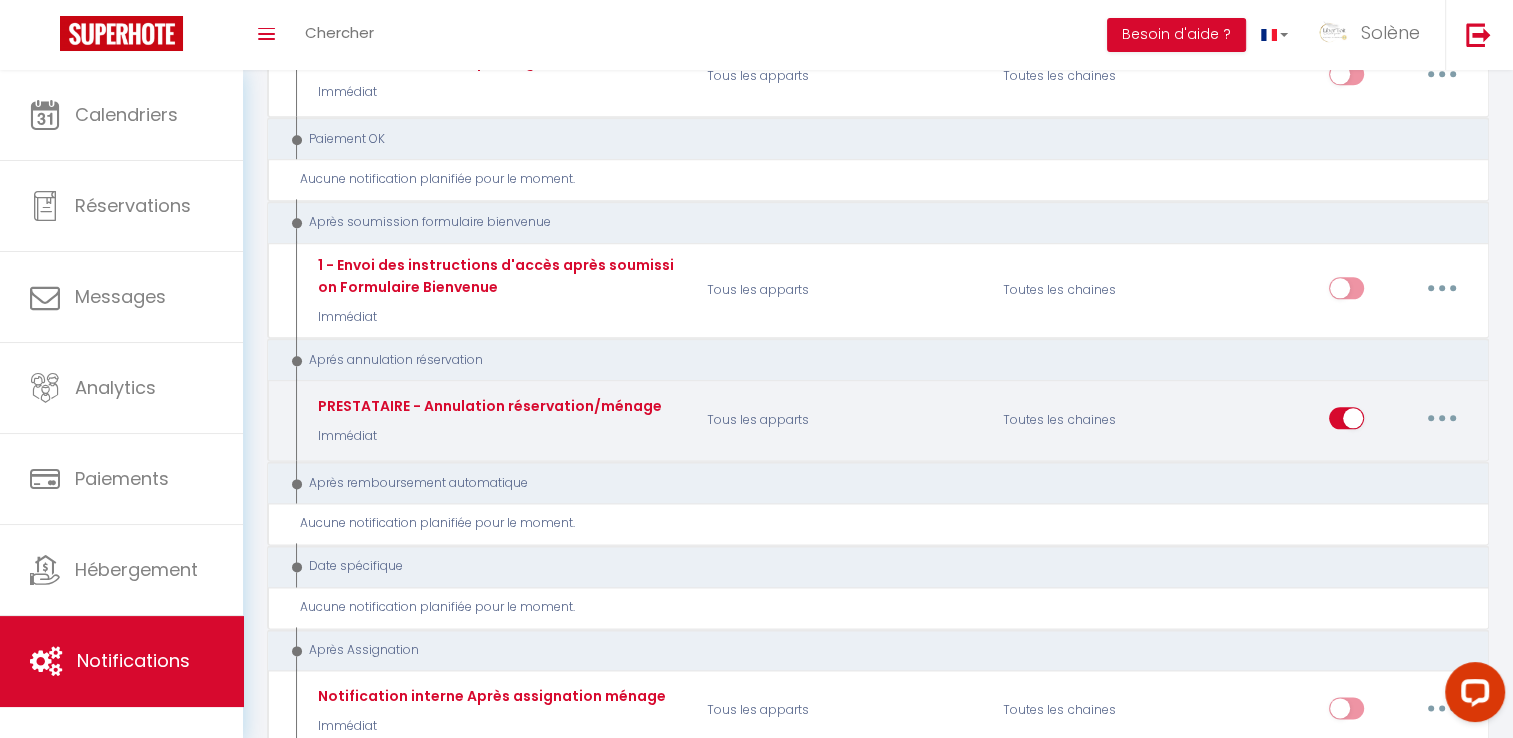 click at bounding box center (1442, 418) 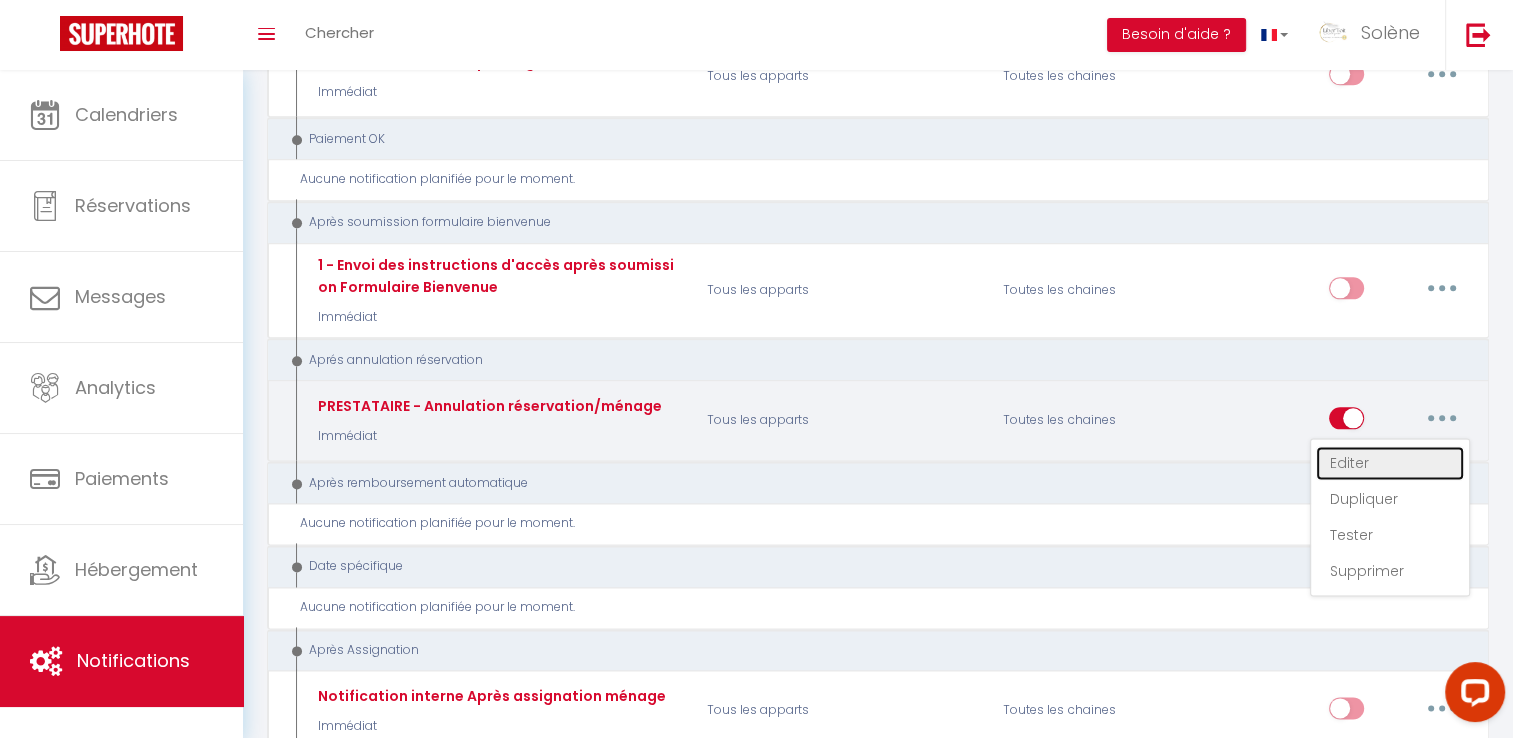 click on "Editer" at bounding box center (1390, 463) 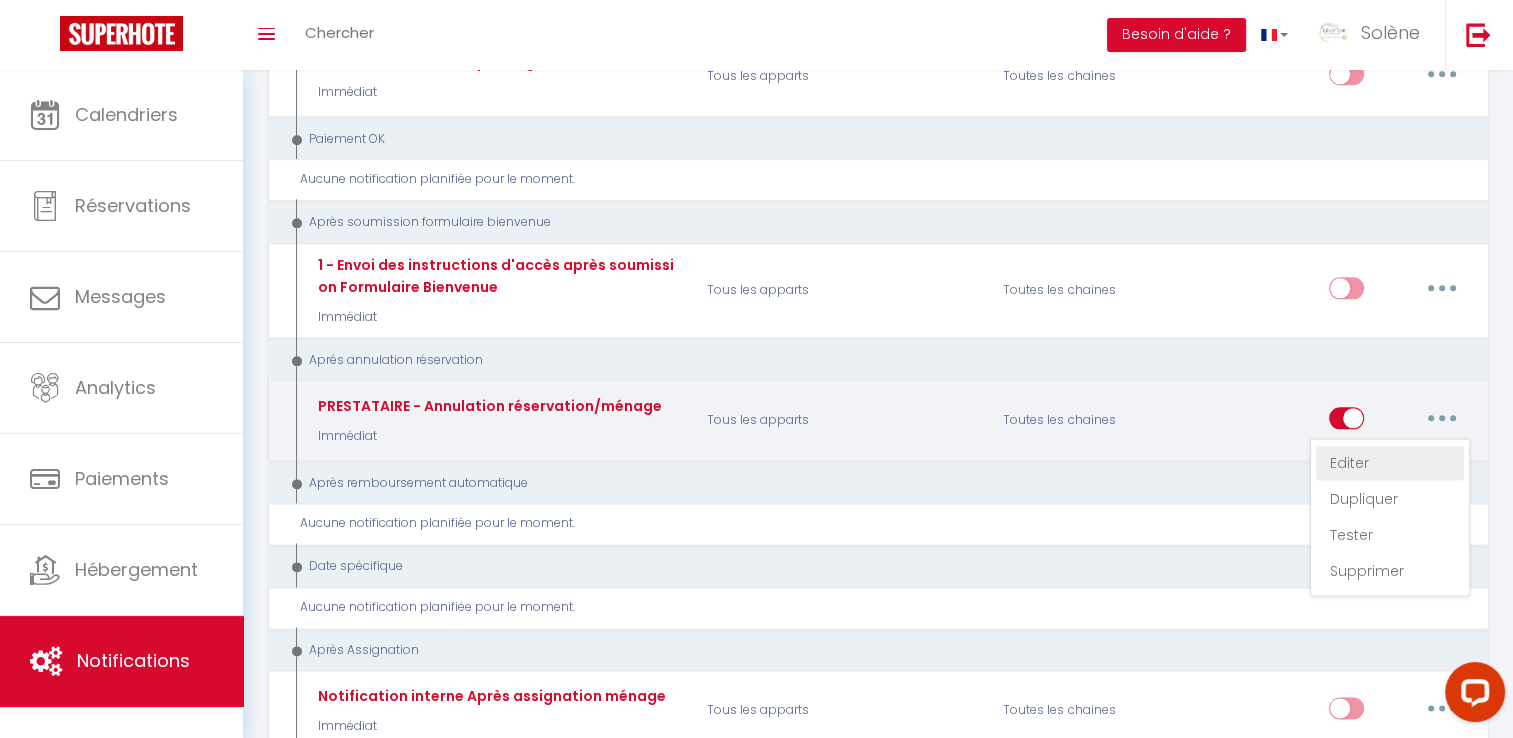 type on "PRESTATAIRE - Annulation réservation/ménage" 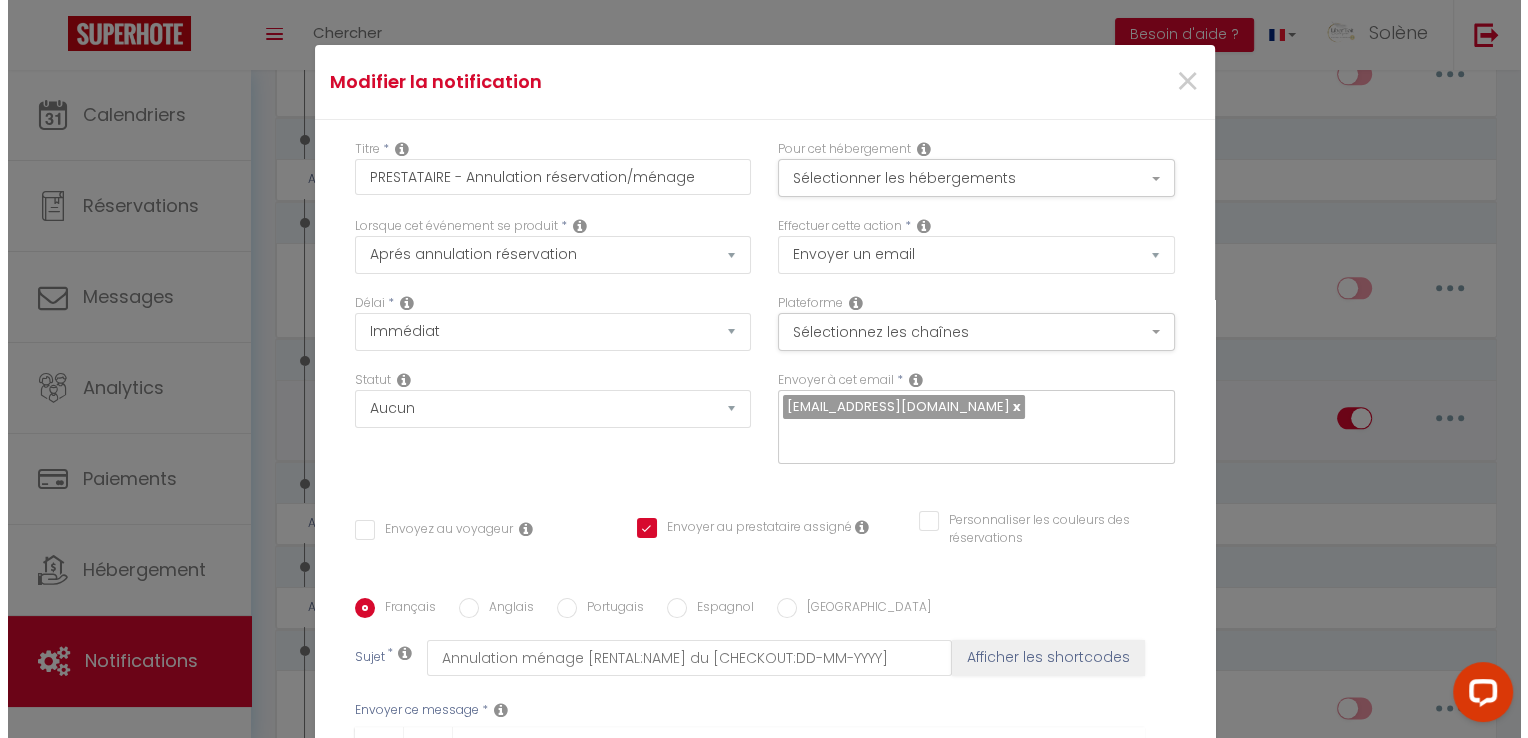 scroll, scrollTop: 2384, scrollLeft: 0, axis: vertical 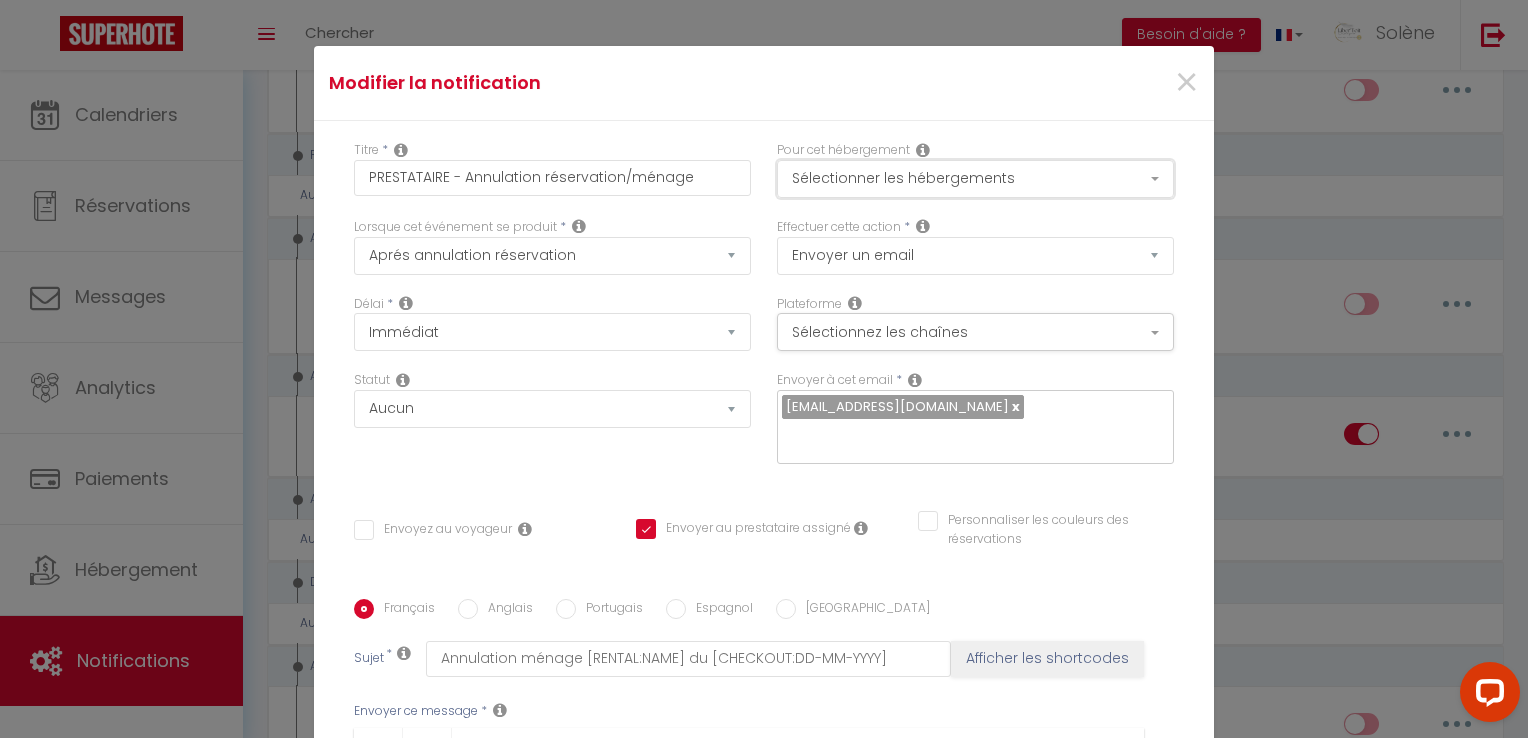 click on "Sélectionner les hébergements" at bounding box center (975, 179) 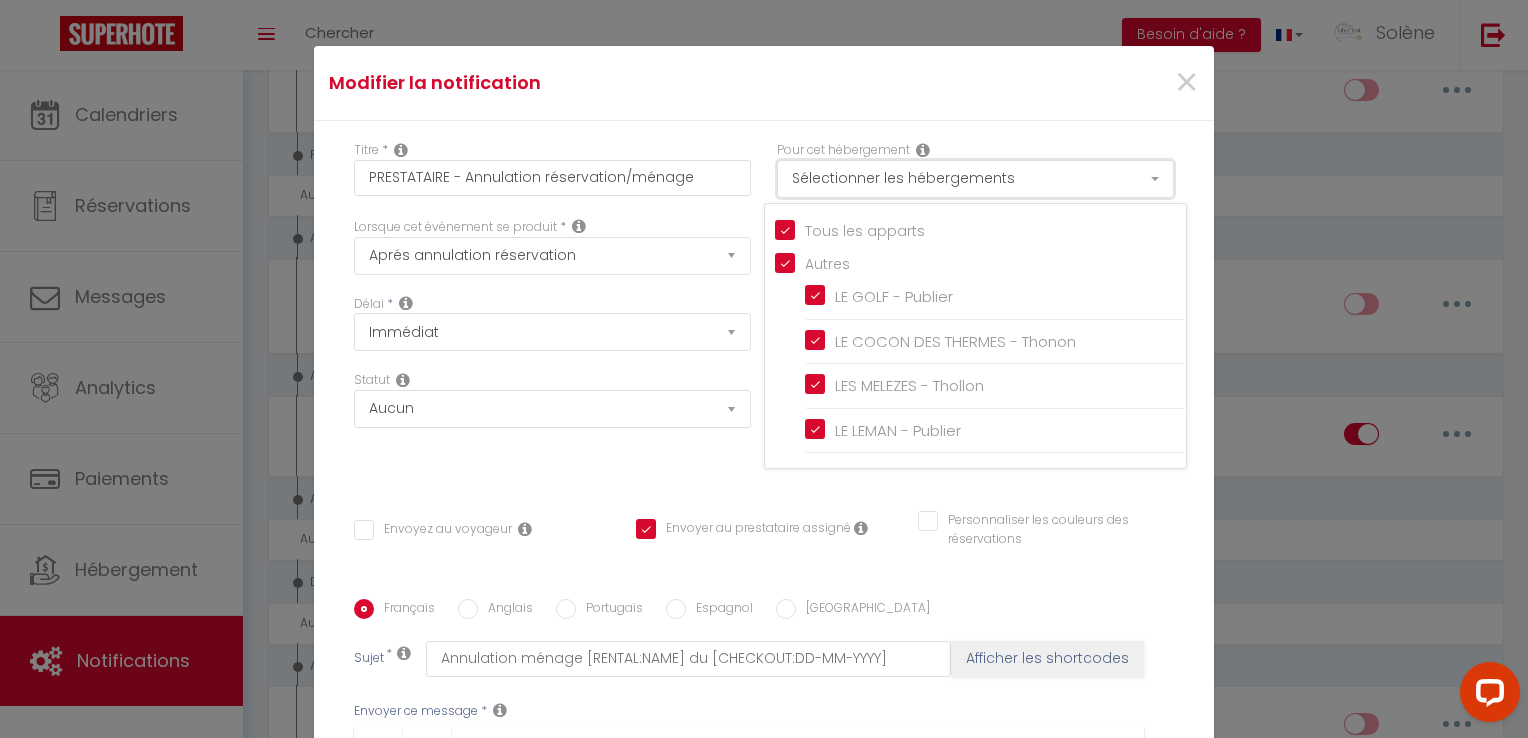 click on "Sélectionner les hébergements" at bounding box center [975, 179] 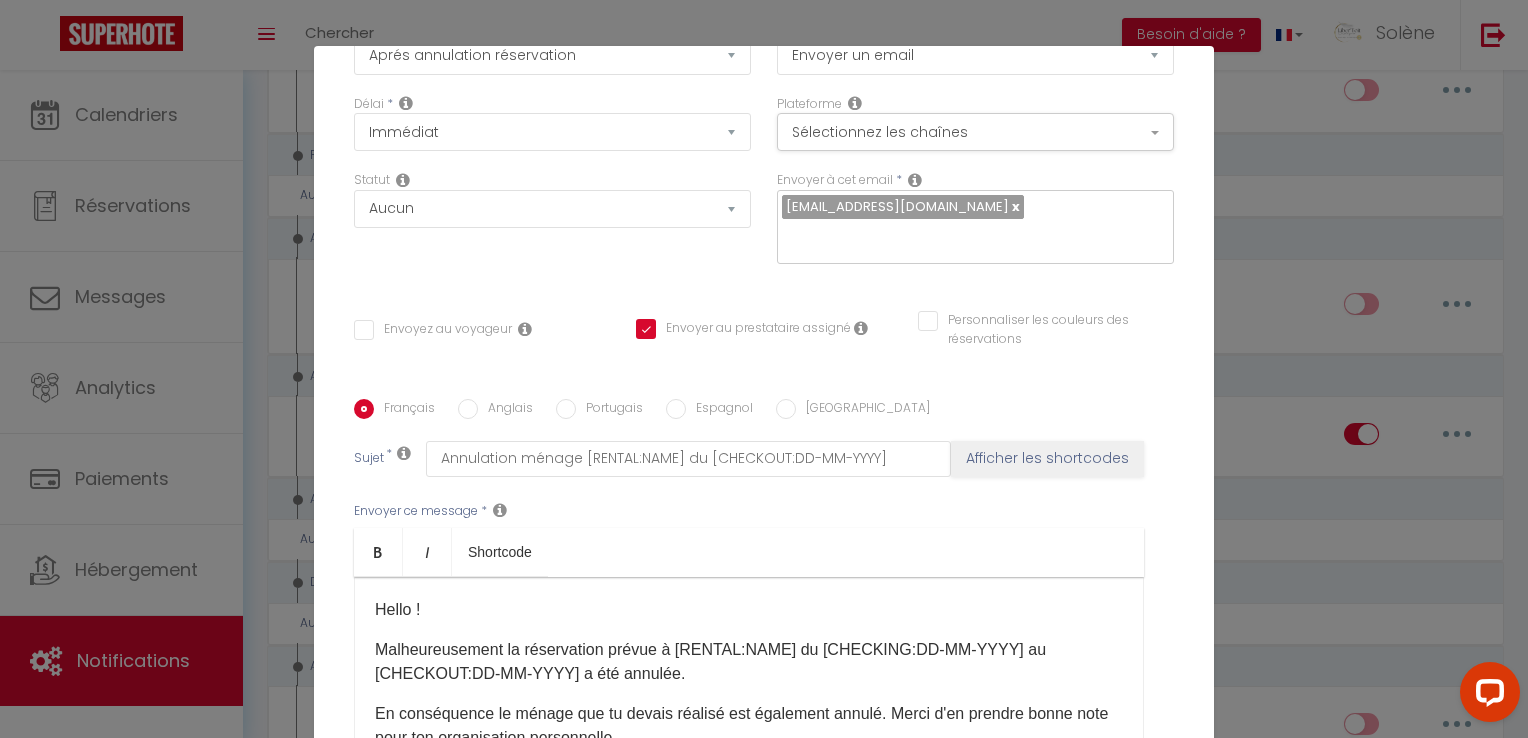 scroll, scrollTop: 0, scrollLeft: 0, axis: both 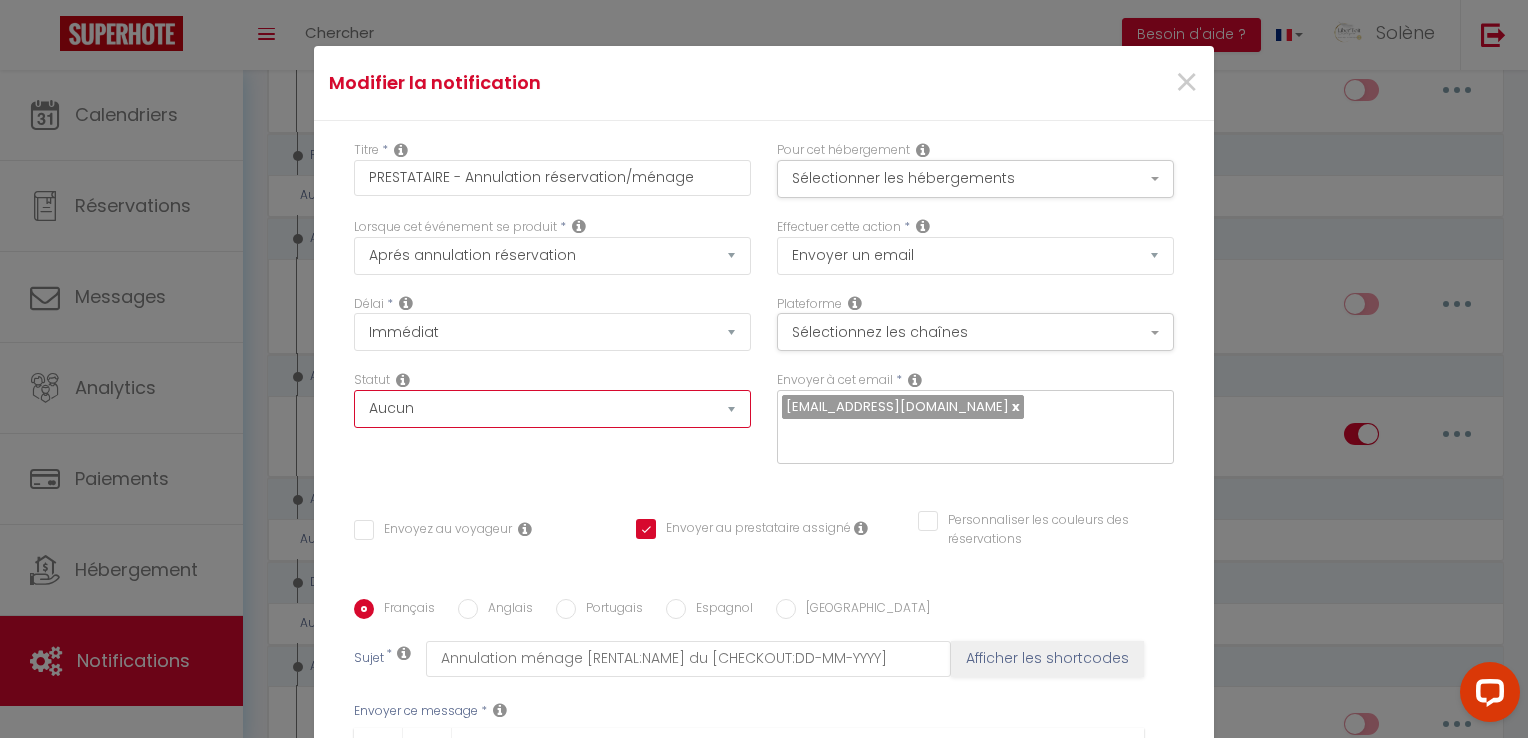 click on "Aucun   Si la réservation est payée   Si réservation non payée   Si la caution a été prise   Si caution non payée" at bounding box center [552, 409] 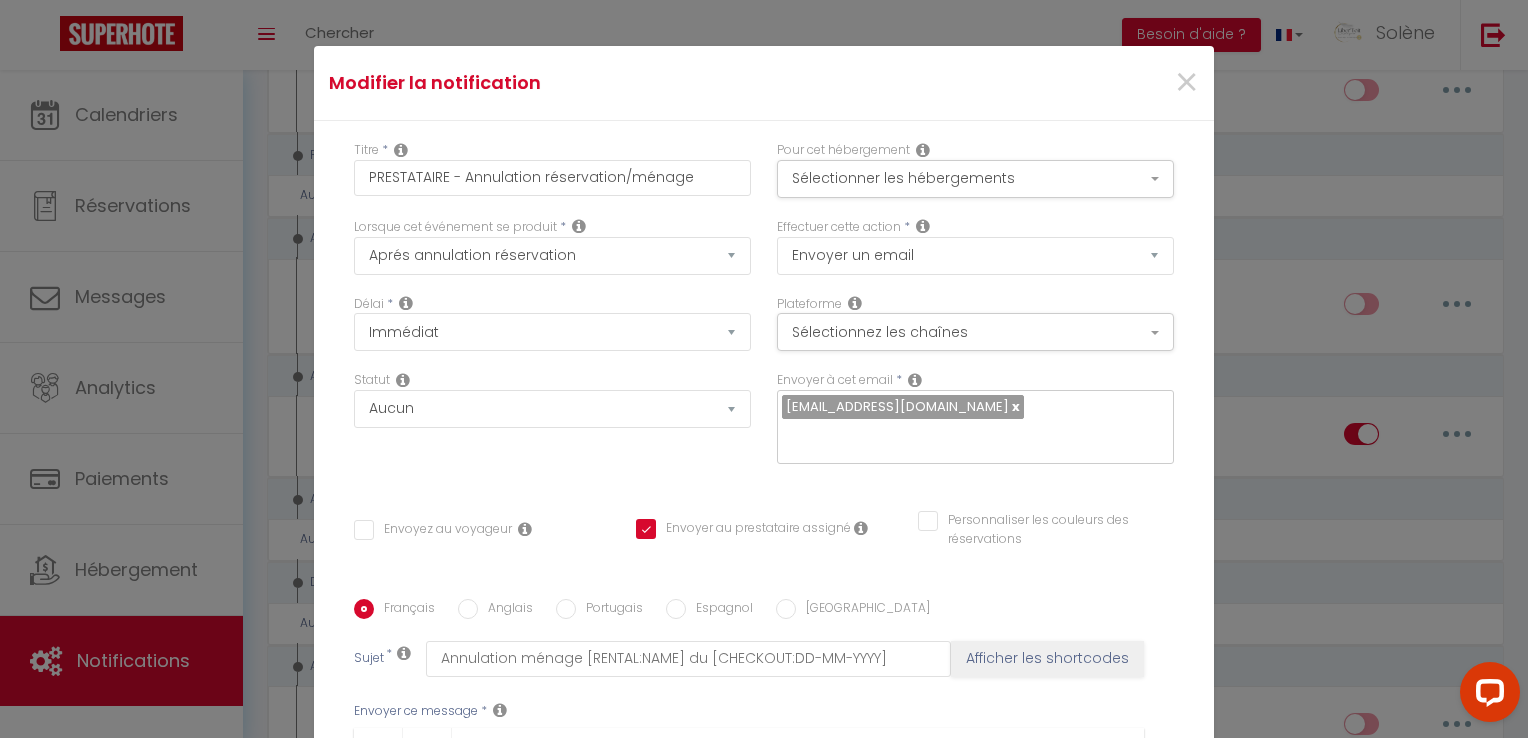click on "Délai   *     Immédiat + 10 Minutes + 1 Heure + 2 Heures + 3 Heures + 4 Heures + 5 Heures + 6 Heures + 7 Heures + 8 Heures + 9 Heures + 10 Heures + 11 Heures + 12 Heures + 13 Heures + 14 Heures + 15 Heures + 16 Heures + 17 Heures + 18 Heures + 19 Heures + 20 Heures + 21 Heures + 22 Heures + 23 Heures   + 1 Jour + 2 Jours + 3 Jours + 4 Jours + 5 Jours + 6 Jours + 7 Jours + 8 Jours + 9 Jours + 10 Jours + 11 Jours + 12 Jours + 13 Jours + 14 Jours + 15 Jours + 16 Jours + 17 Jours + 18 Jours + 19 Jours + 20 Jours + 21 Jours + 22 Jours + 23 Jours + 24 Jours + 25 Jours + 26 Jours + 27 Jours + 28 Jours + 29 Jours + 30 Jours + 31 Jours + 32 Jours + 33 Jours + 34 Jours + 35 Jours + 36 Jours + 37 Jours + 38 Jours + 39 Jours + 40 Jours + 41 Jours + 42 Jours + 43 Jours + 44 Jours + 45 Jours + 46 Jours + 47 Jours + 48 Jours + 49 Jours + 50 Jours + 51 Jours + 52 Jours + 53 Jours + 54 Jours + 55 Jours + 56 Jours + 57 Jours + 58 Jours + 59 Jours + 60 Jours + 61 Jours + 62 Jours + 63 Jours + 64 Jours + 65 Jours + 66 Jours" at bounding box center [552, 333] 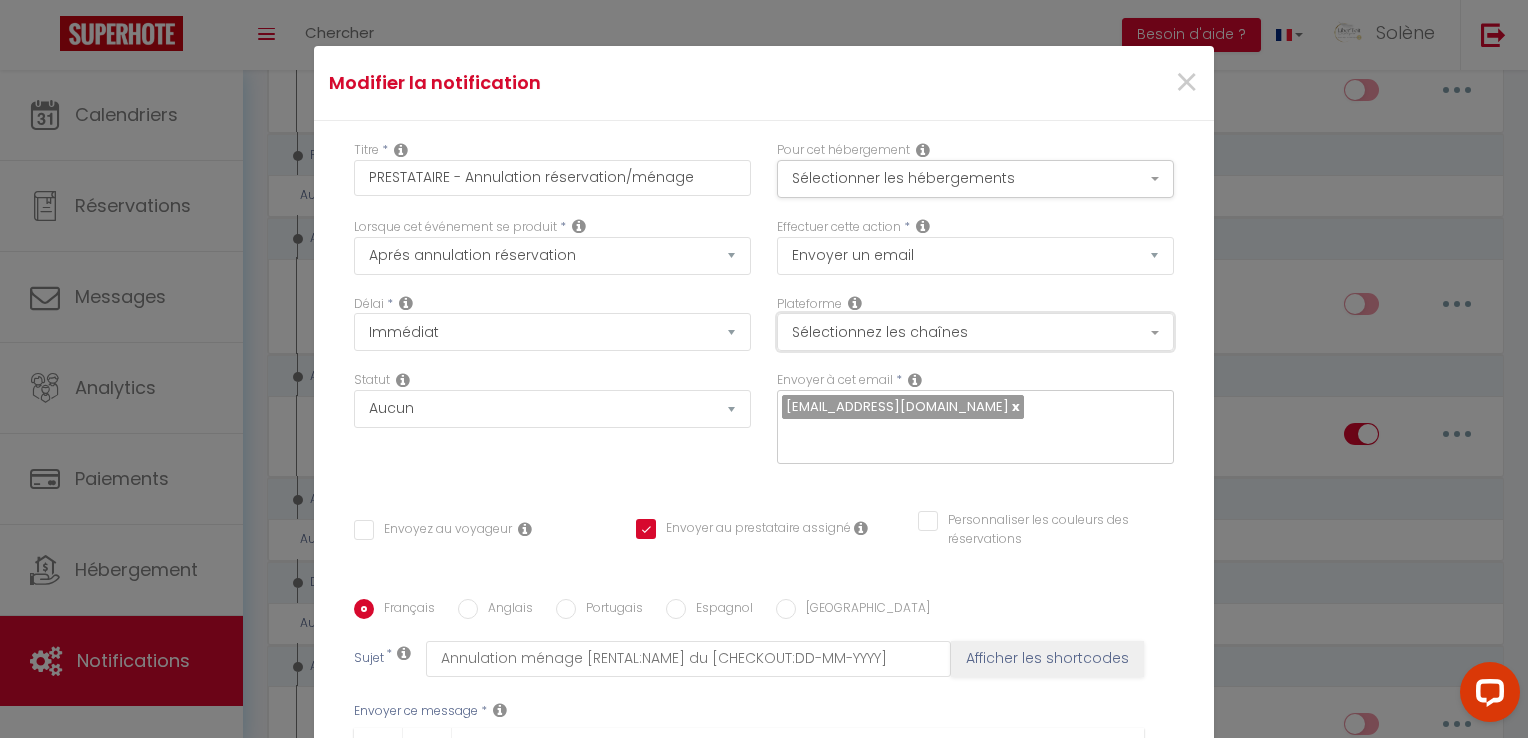 click on "Sélectionnez les chaînes" at bounding box center (975, 332) 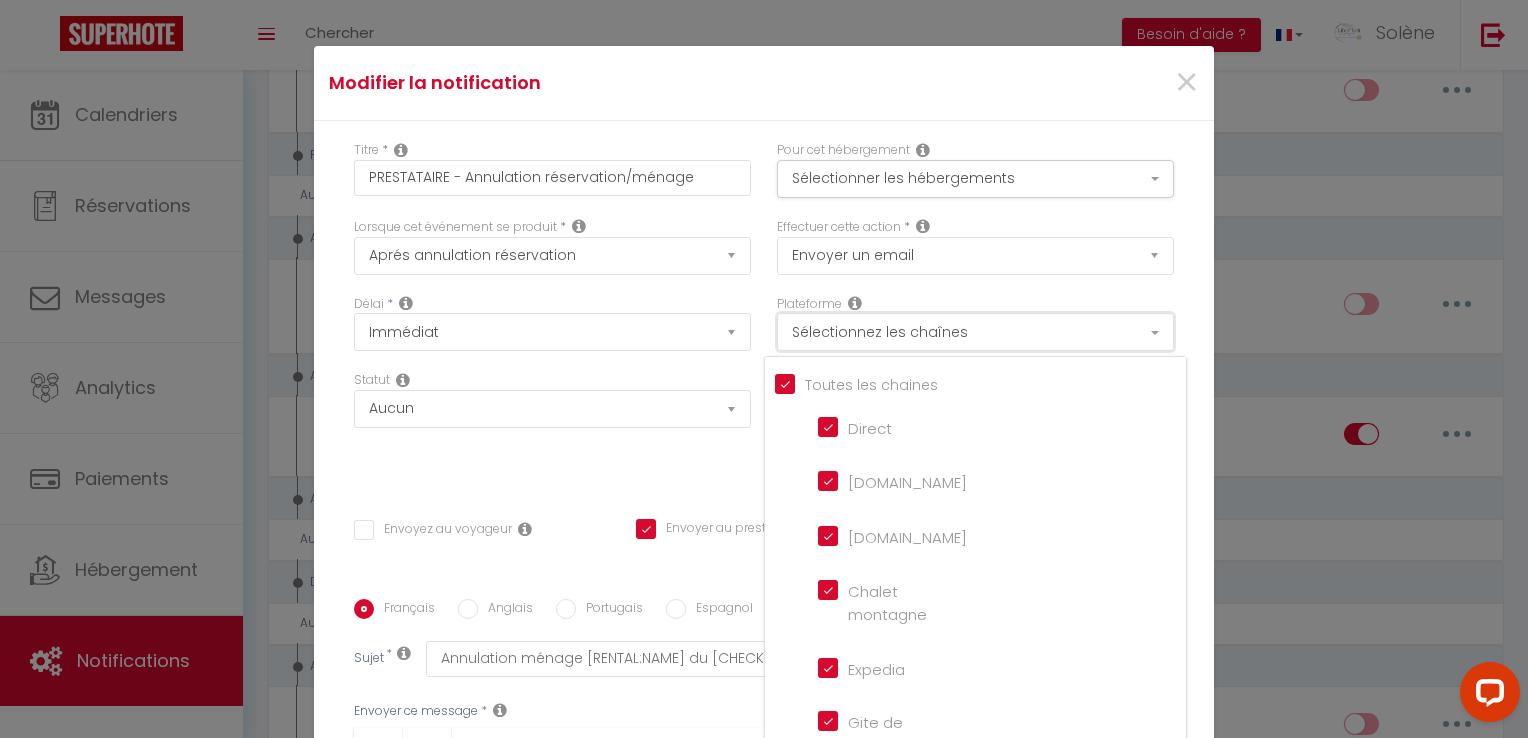 click on "Sélectionnez les chaînes" at bounding box center (975, 332) 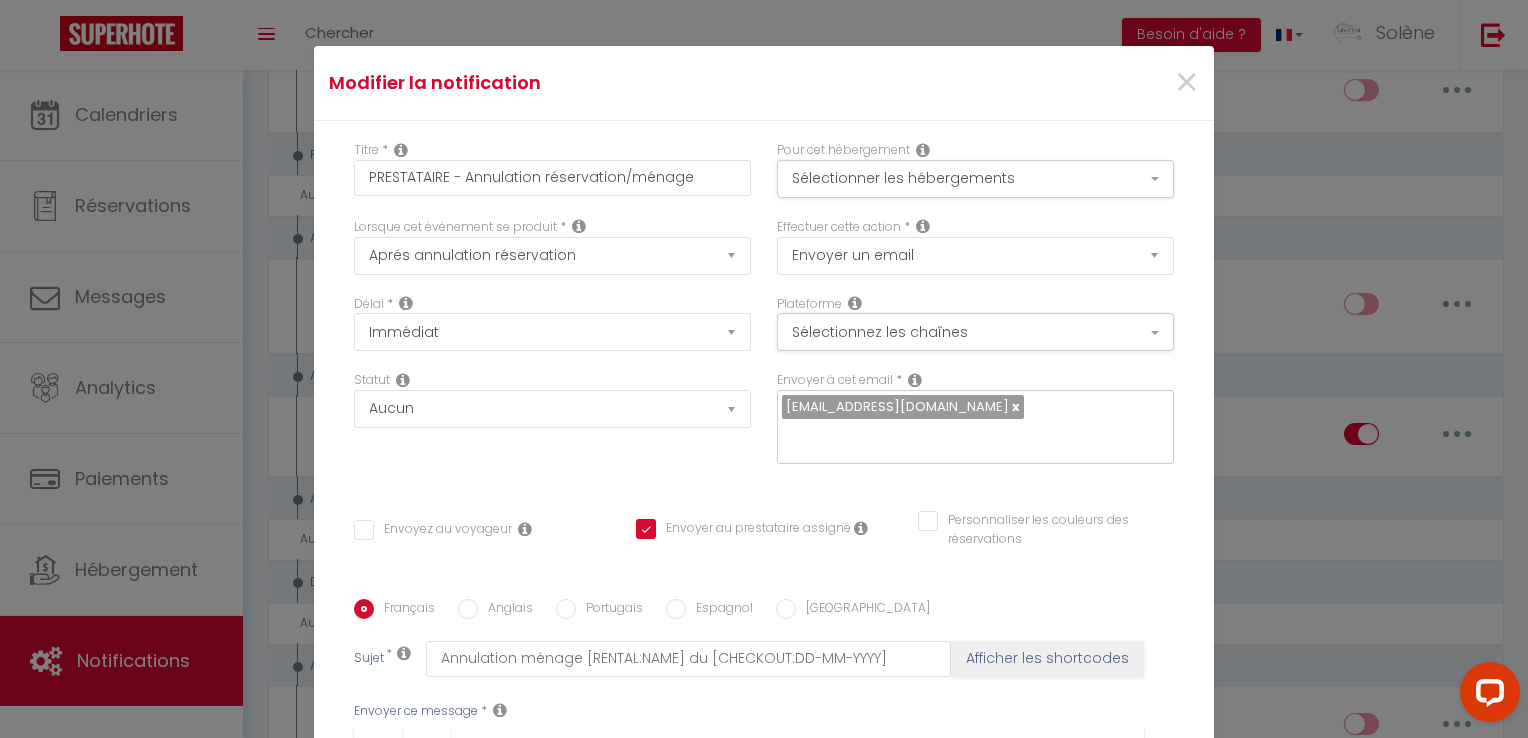 click at bounding box center (1014, 406) 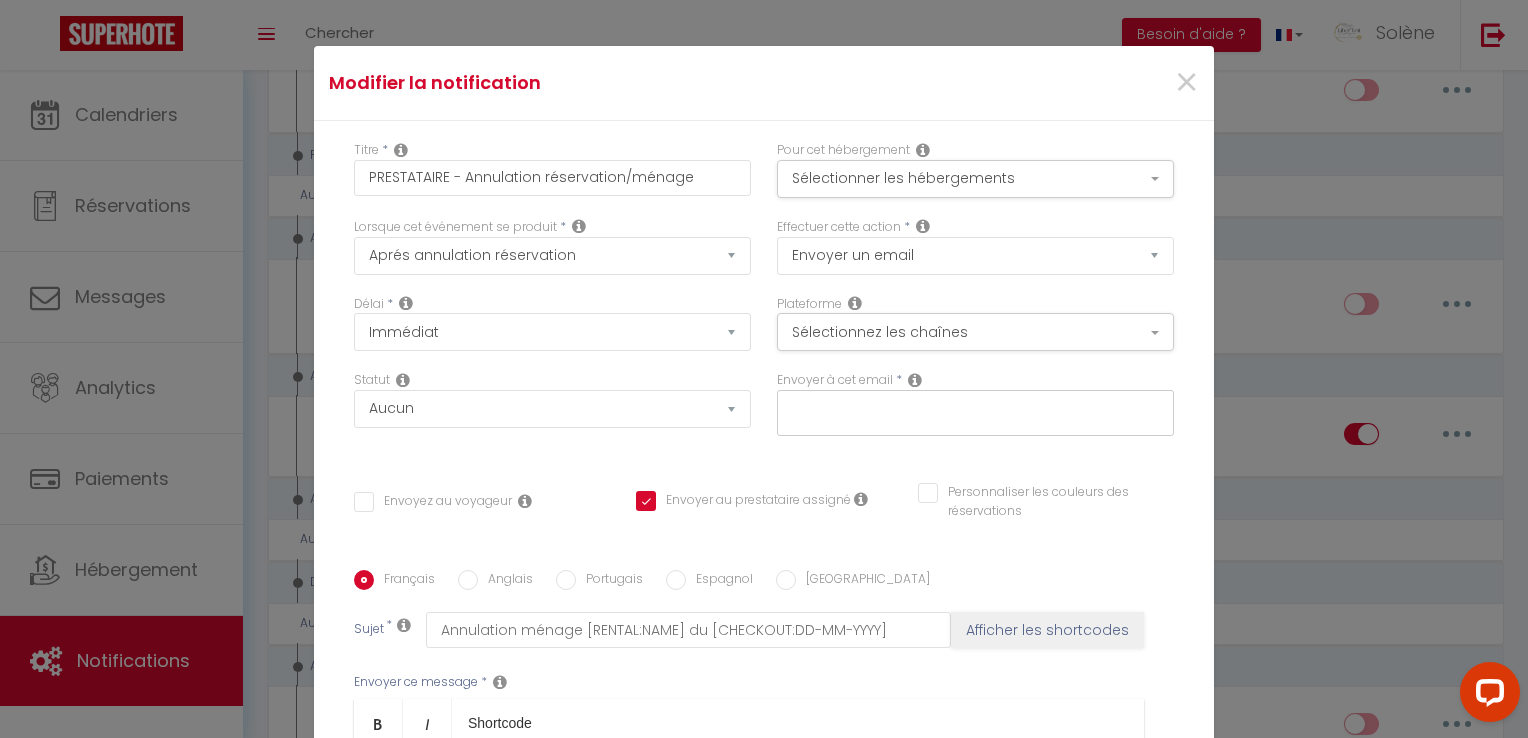 click at bounding box center [970, 409] 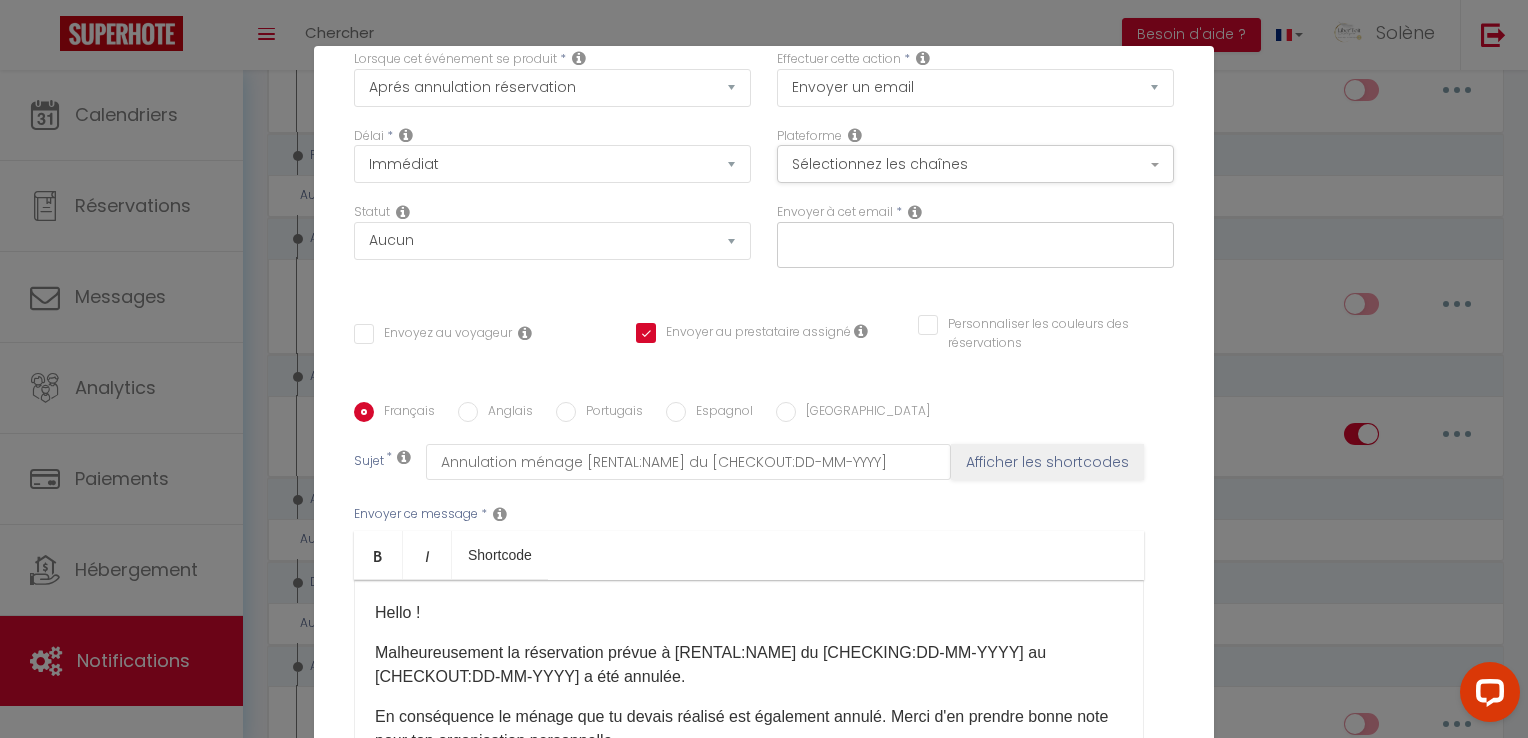 scroll, scrollTop: 200, scrollLeft: 0, axis: vertical 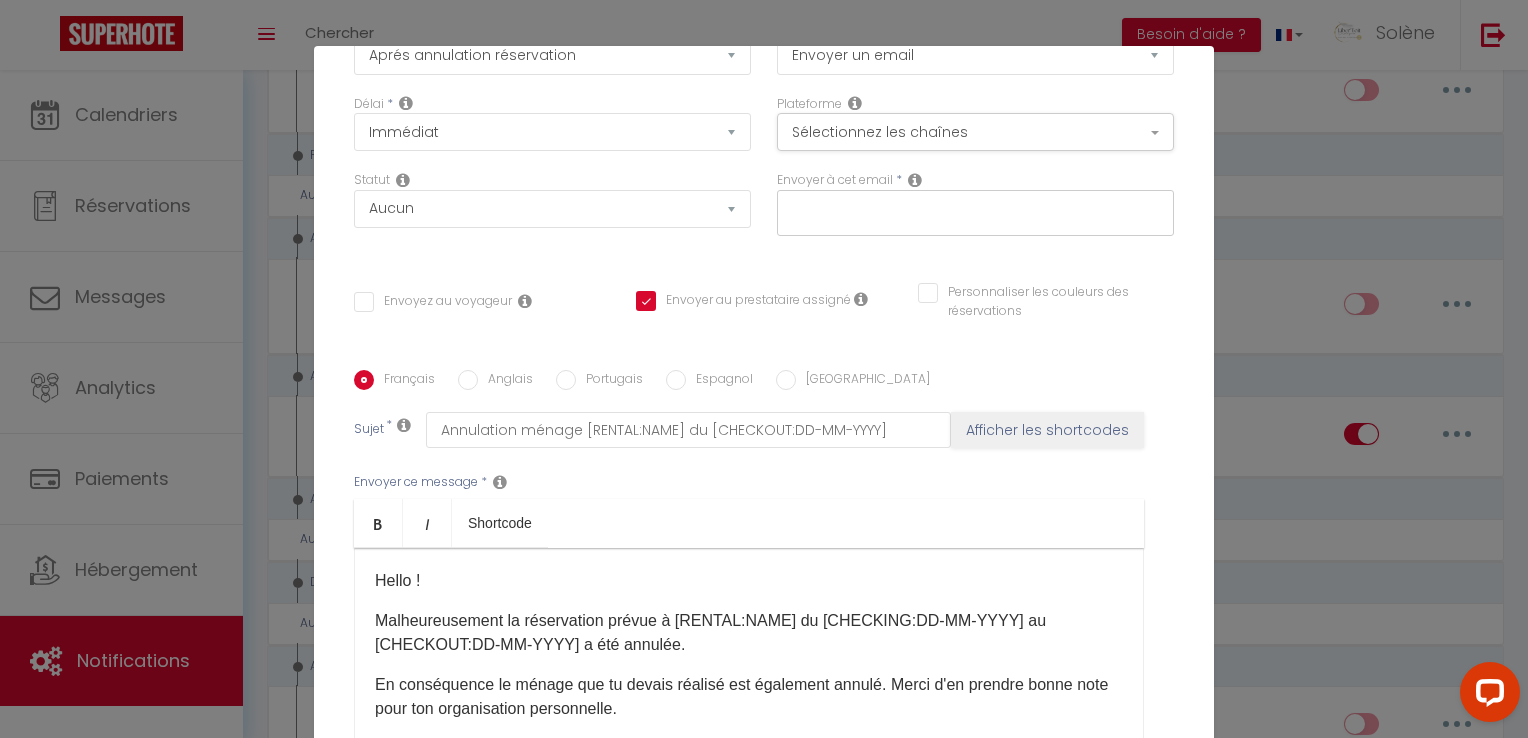 click on "Envoyer au prestataire assigné" at bounding box center (743, 301) 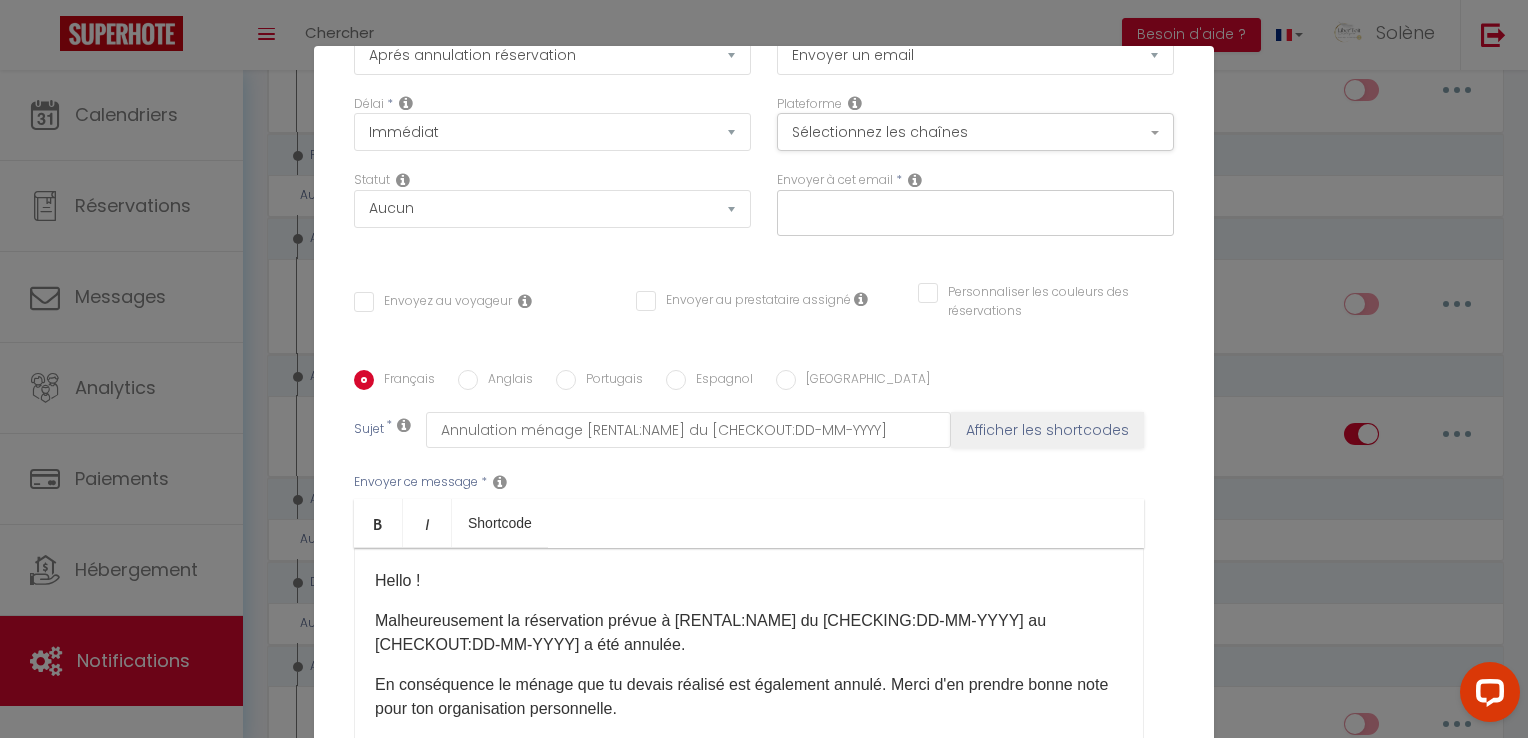 checkbox on "false" 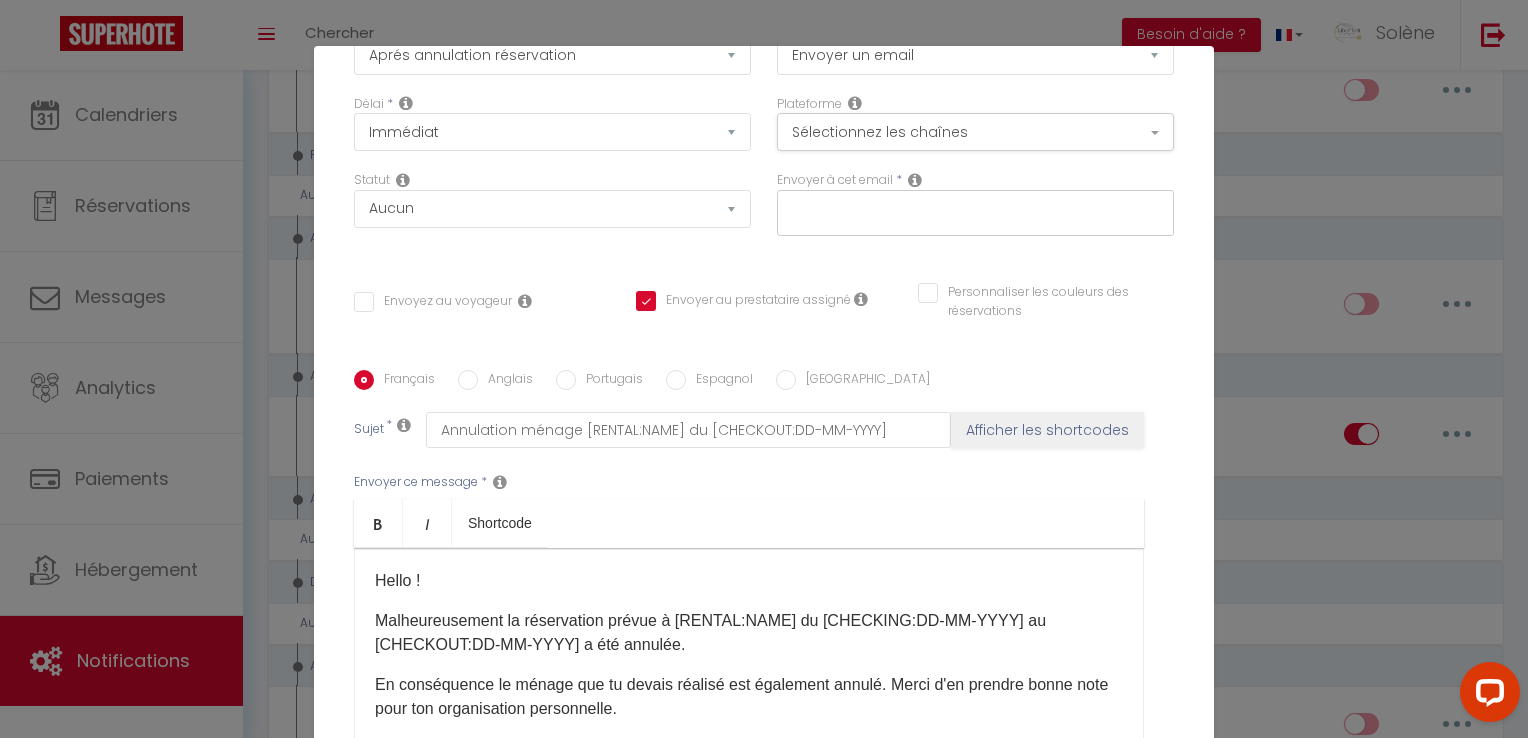 checkbox on "false" 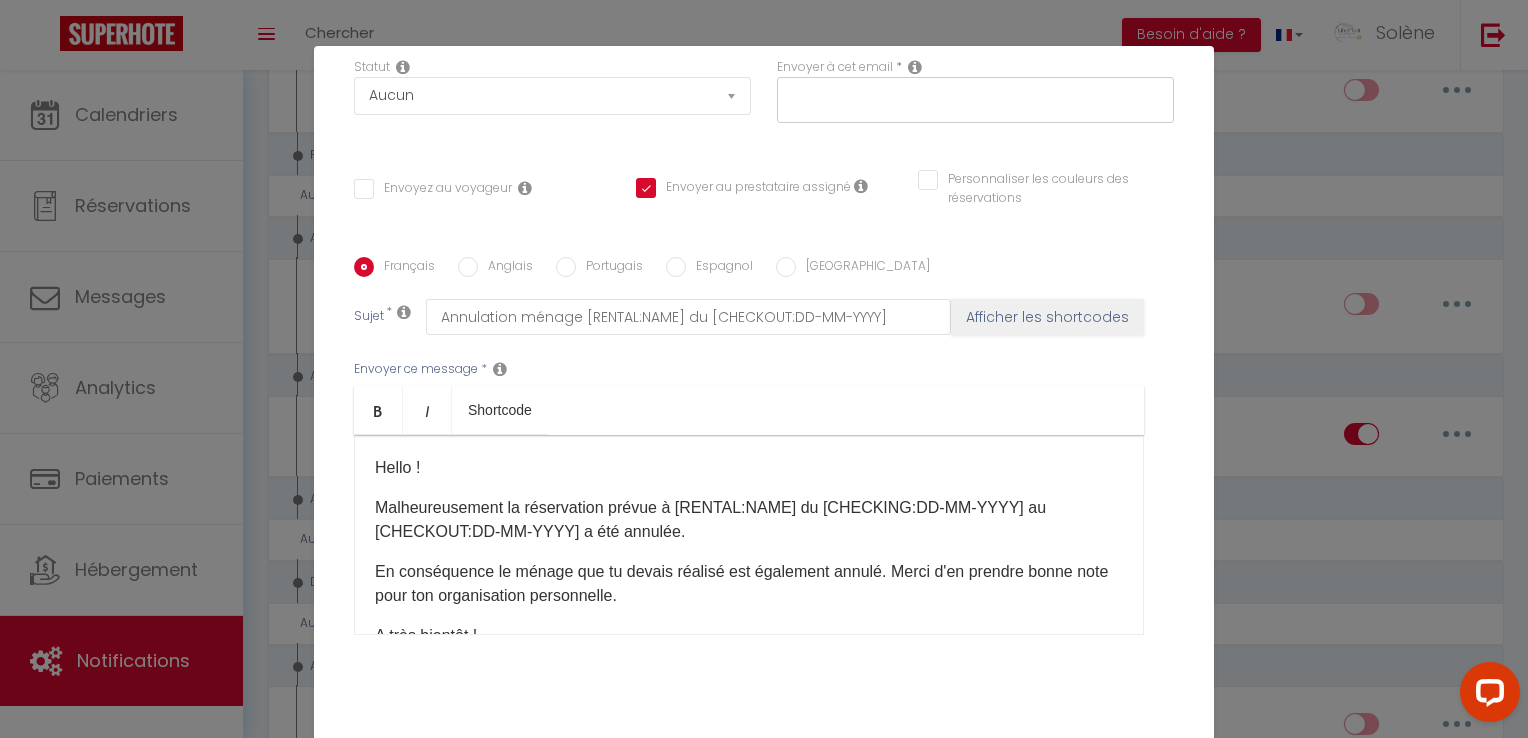 scroll, scrollTop: 325, scrollLeft: 0, axis: vertical 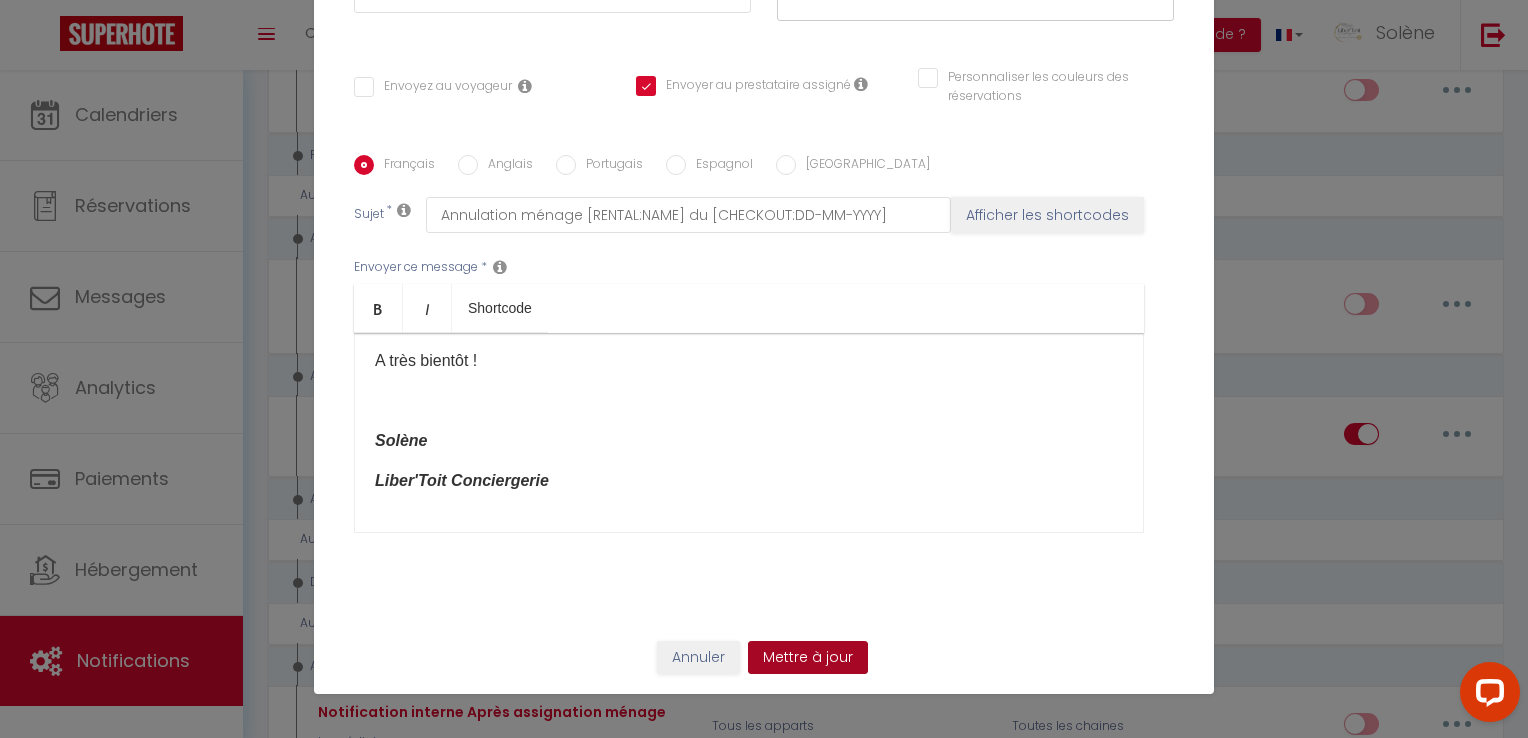 click on "Mettre à jour" at bounding box center (808, 658) 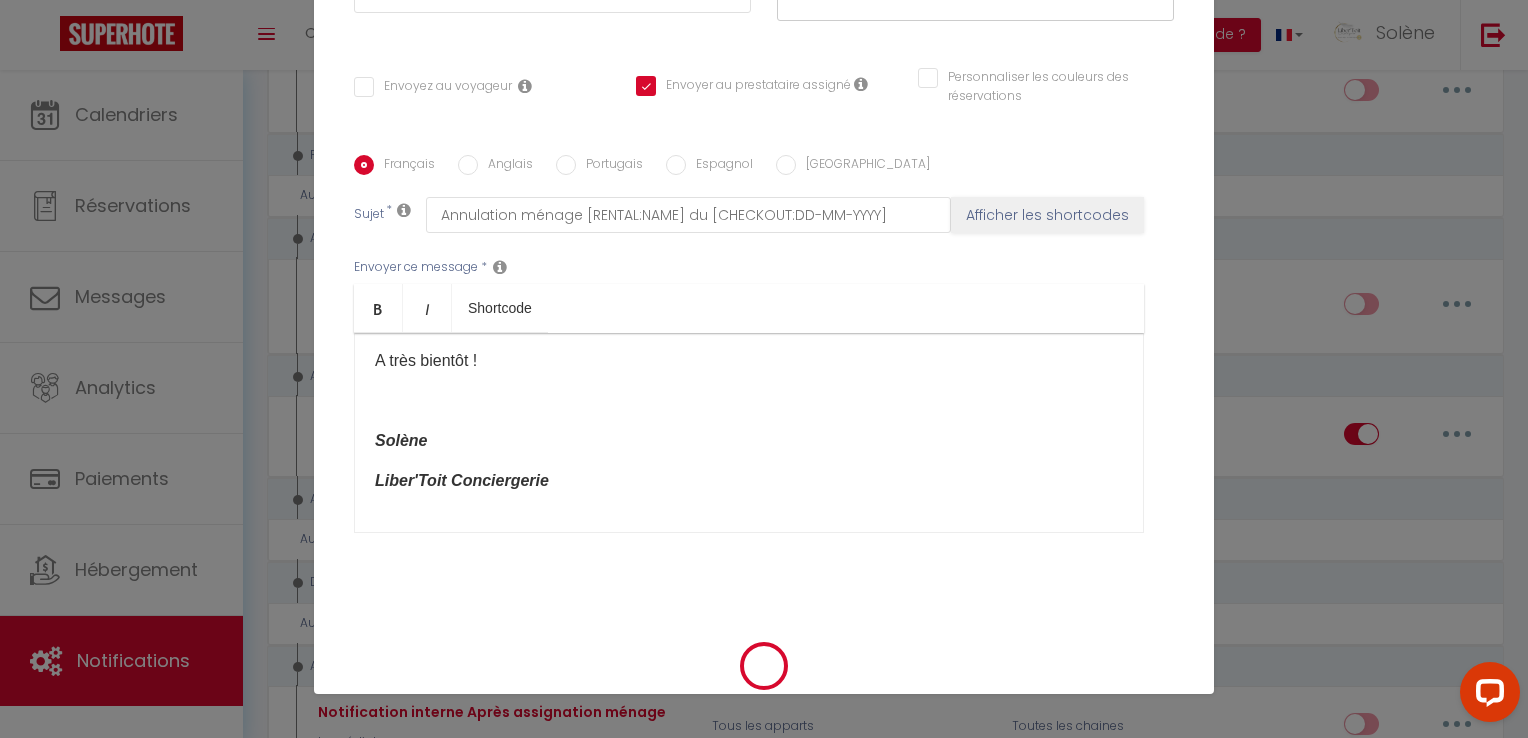 checkbox on "false" 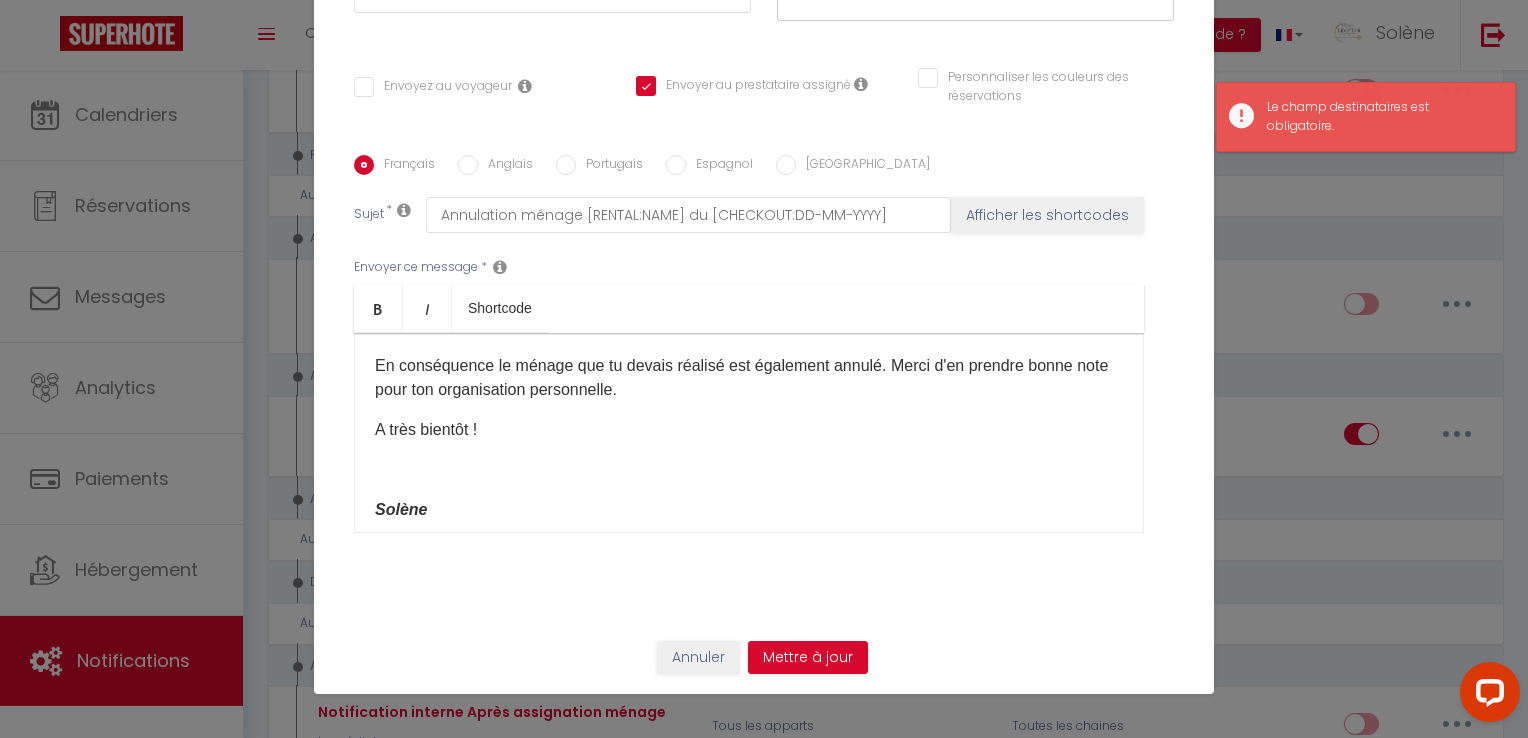 scroll, scrollTop: 0, scrollLeft: 0, axis: both 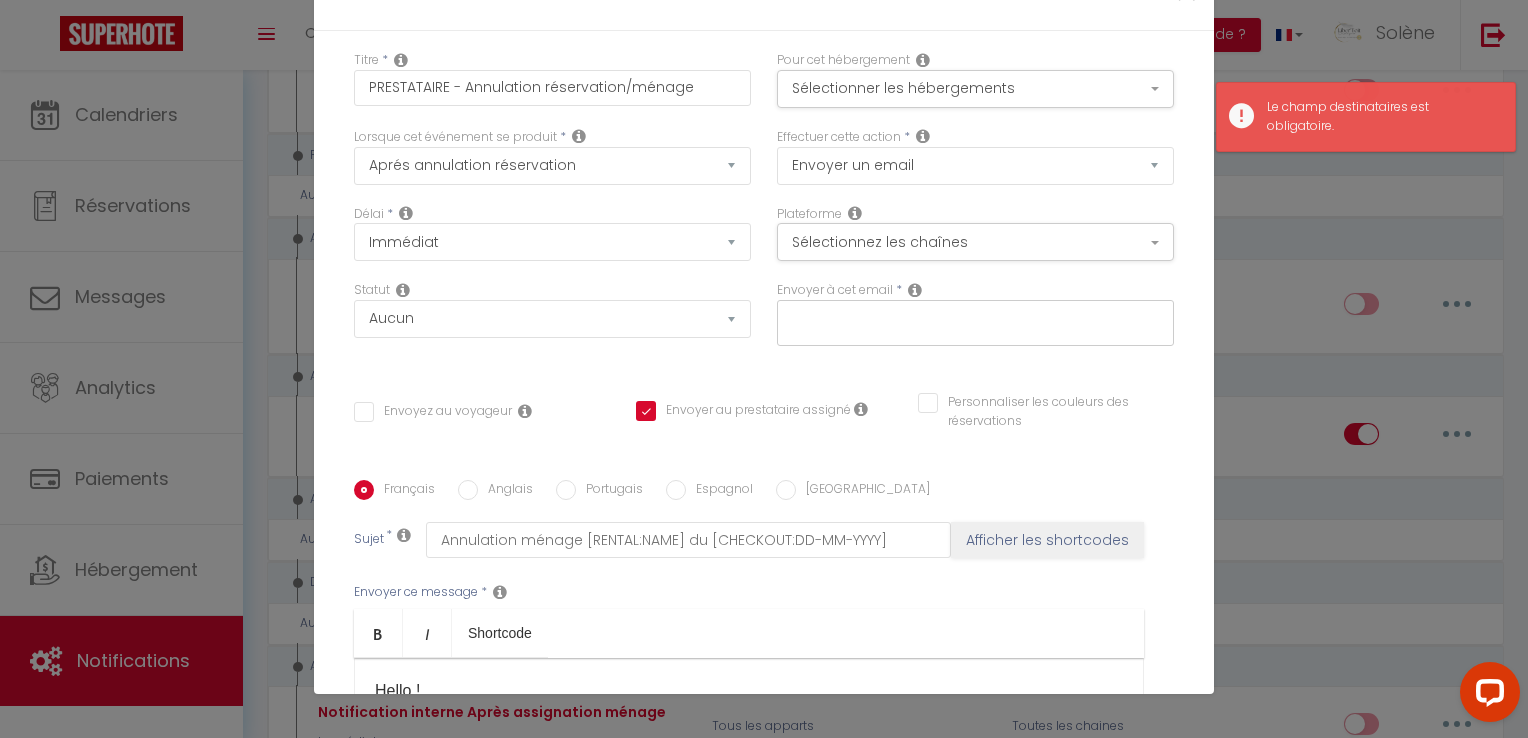 click at bounding box center [915, 290] 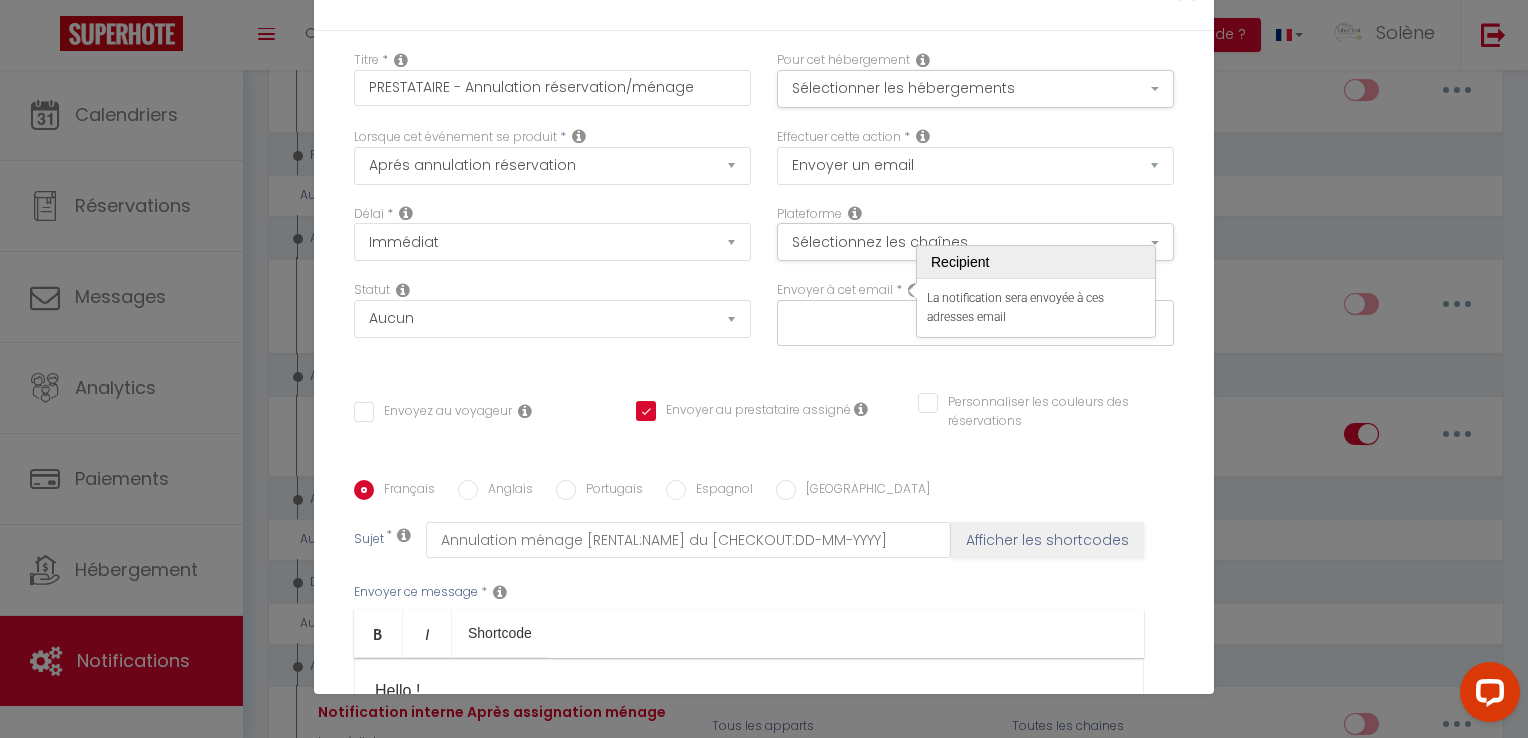 click at bounding box center [970, 319] 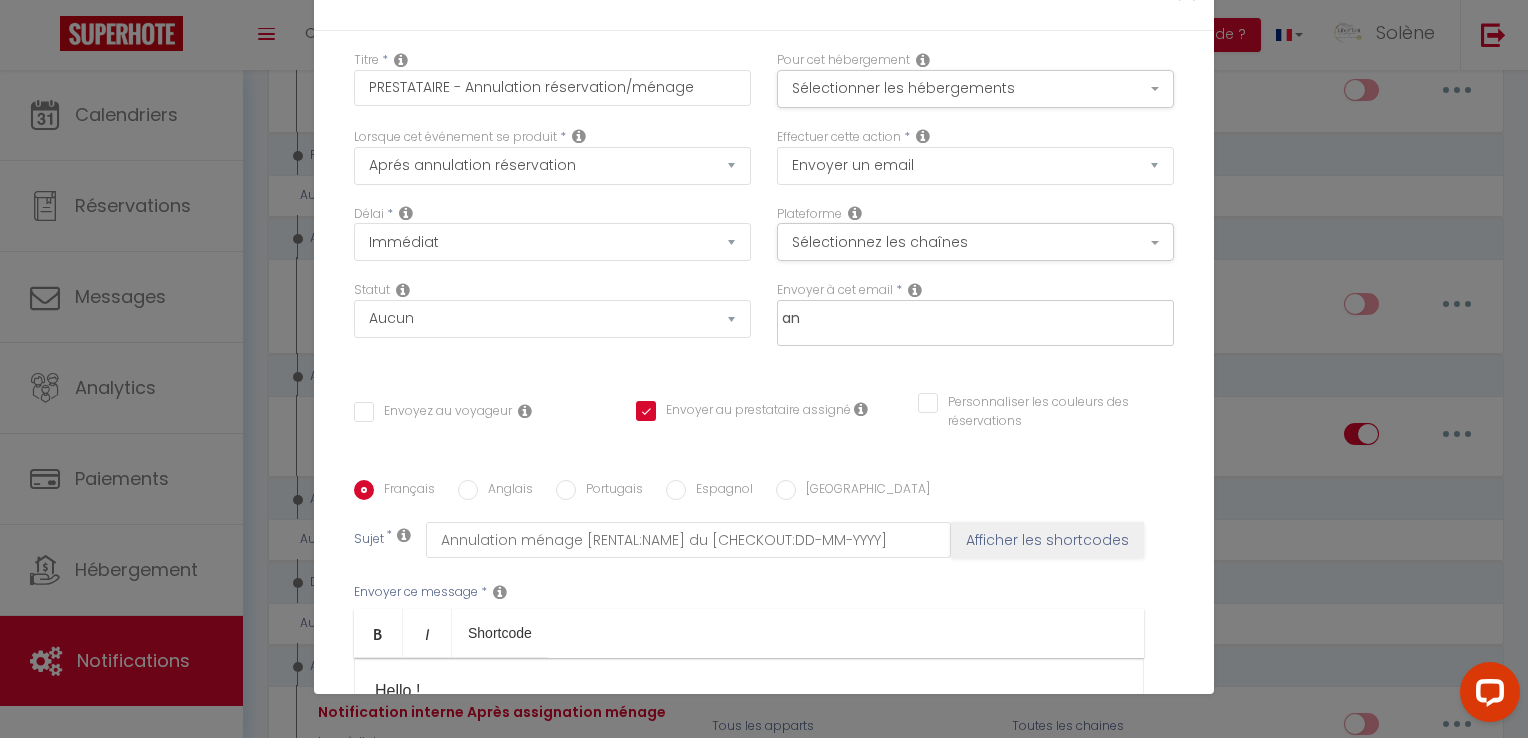 type on "a" 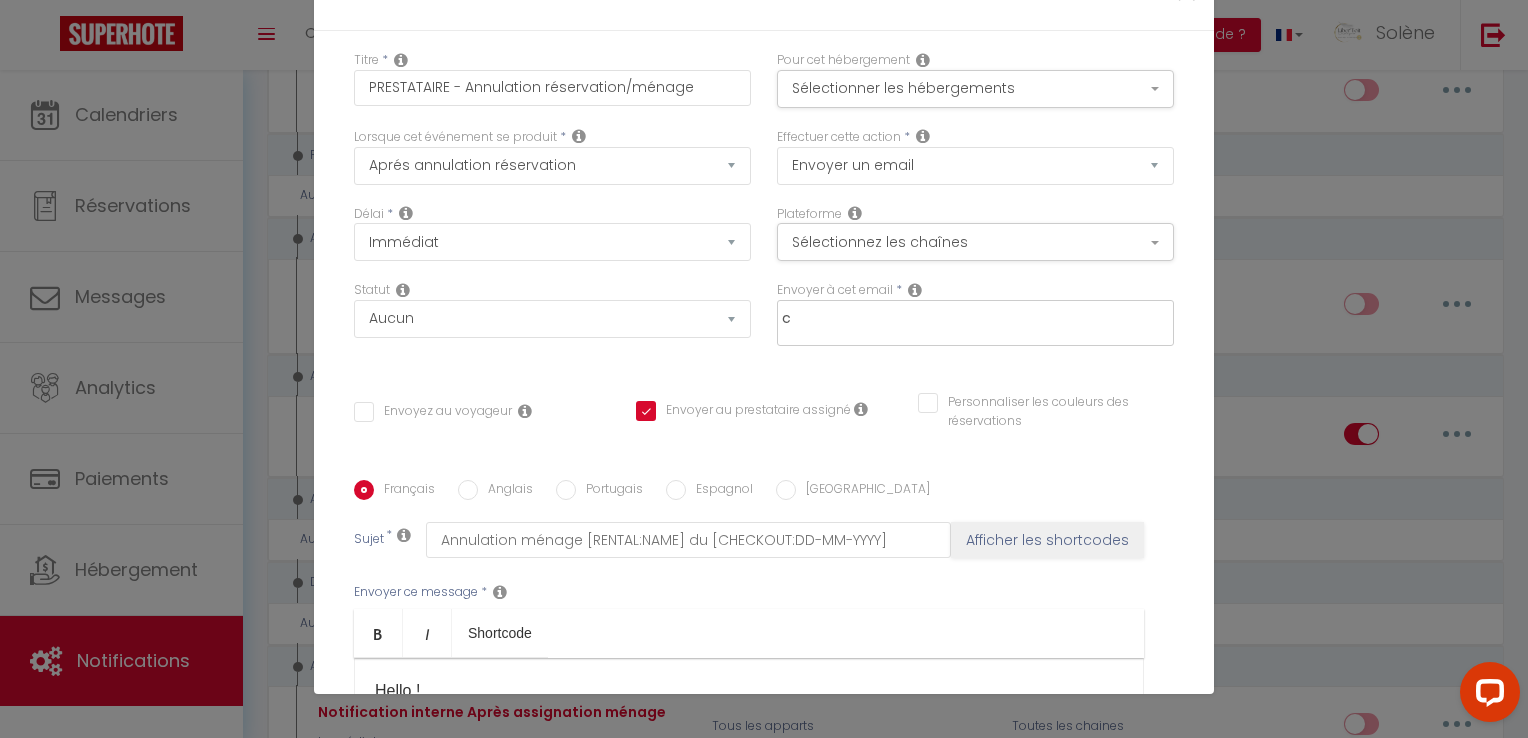 type on "chauffenne.al@live.fr" 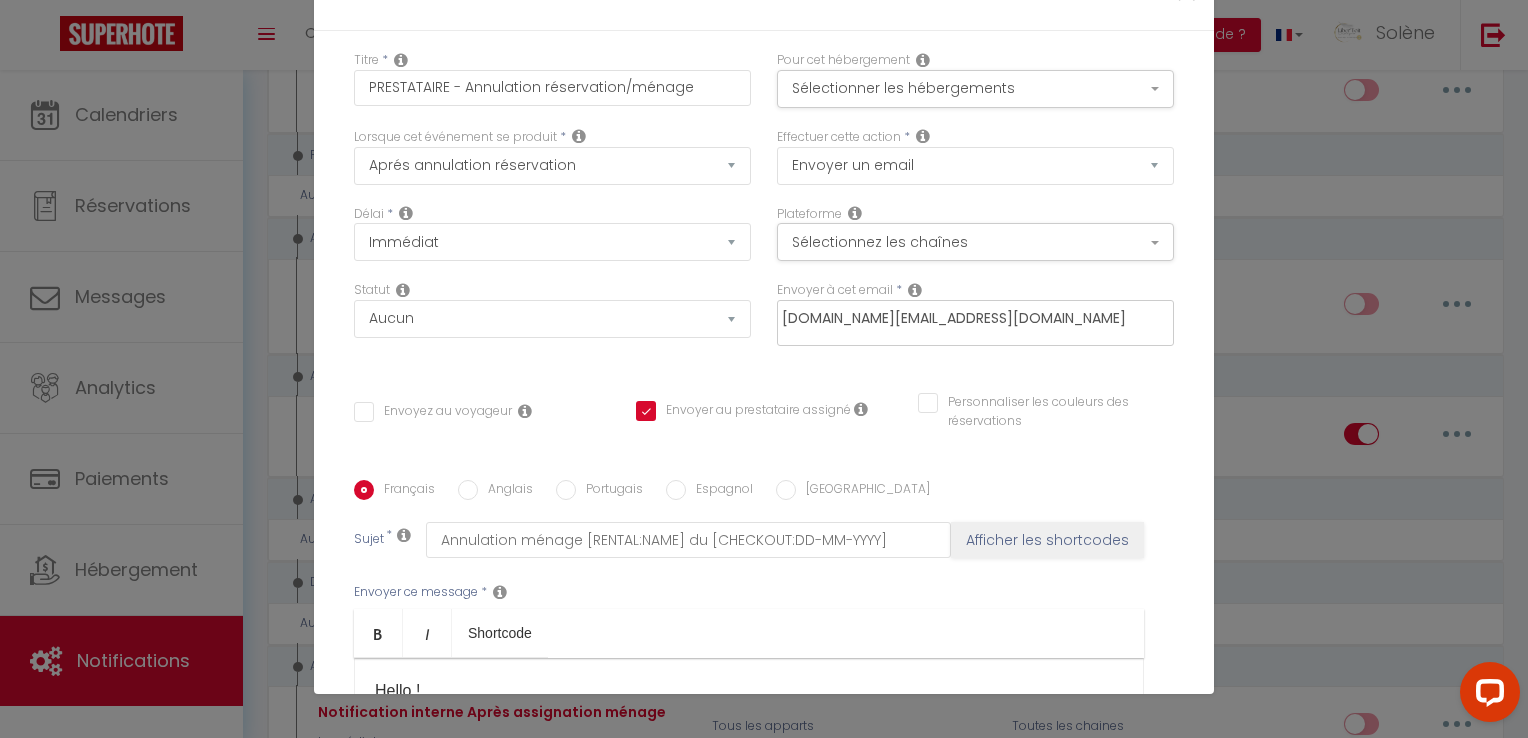 click on "chauffenne.al@live.fr" at bounding box center [970, 319] 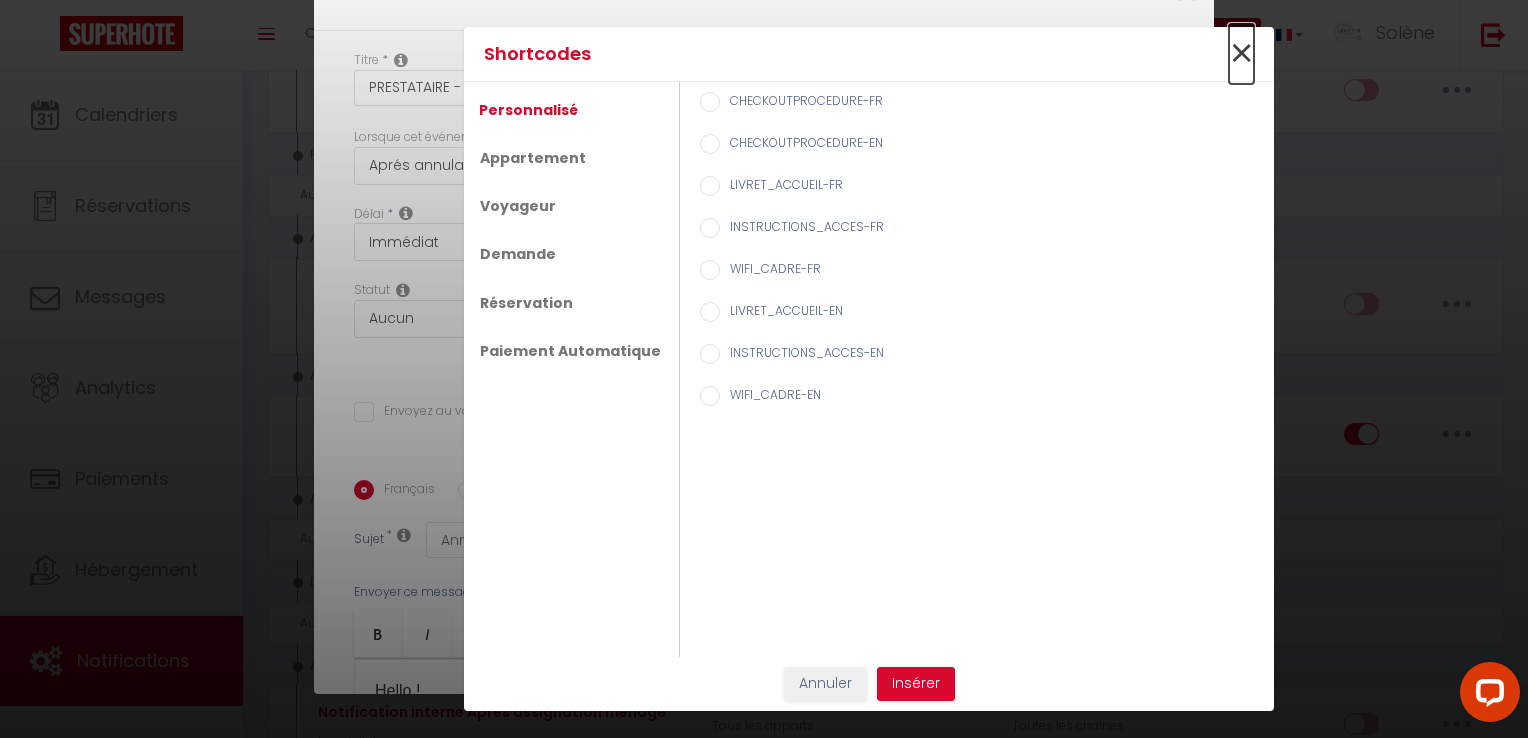 click on "×" at bounding box center [1241, 54] 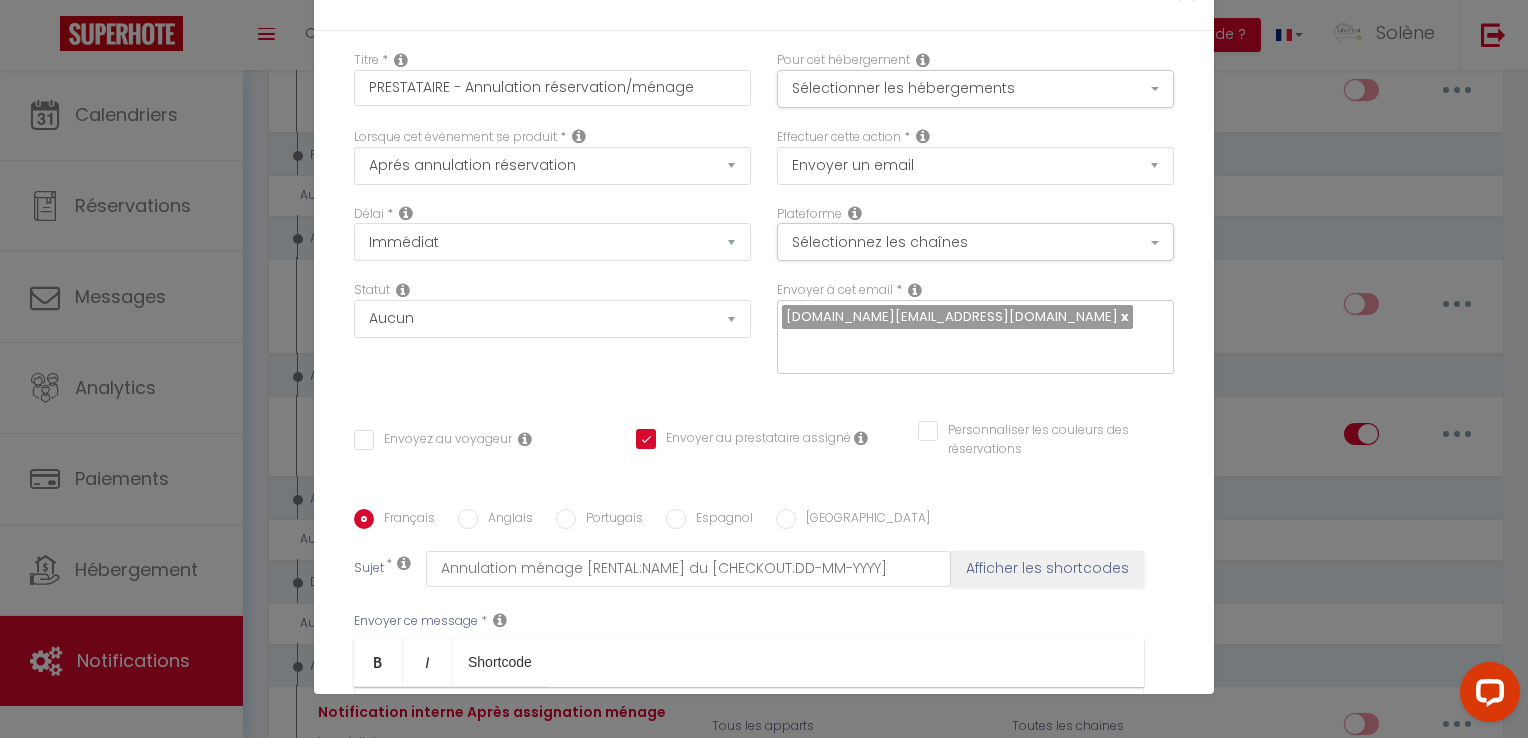 click at bounding box center [970, 347] 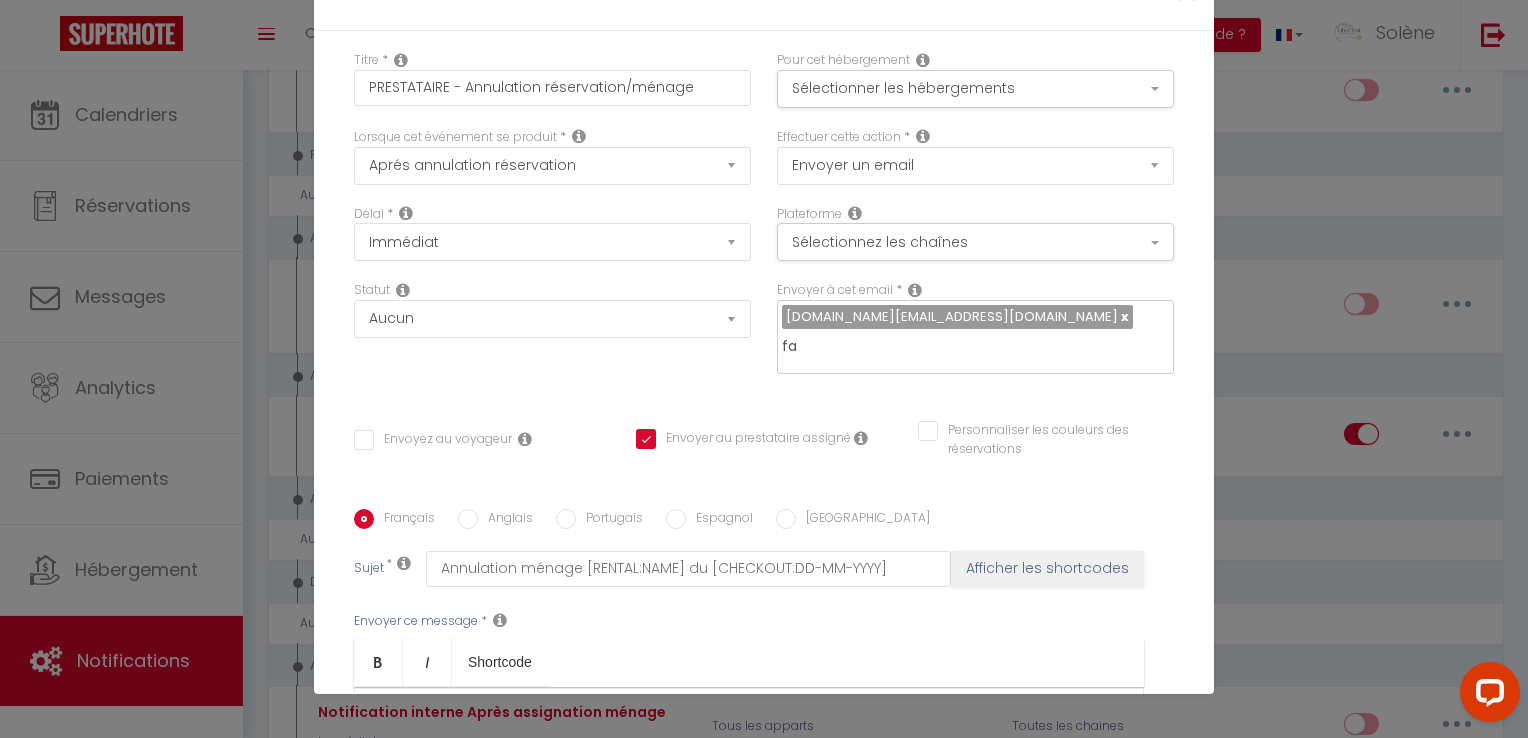 type on "f" 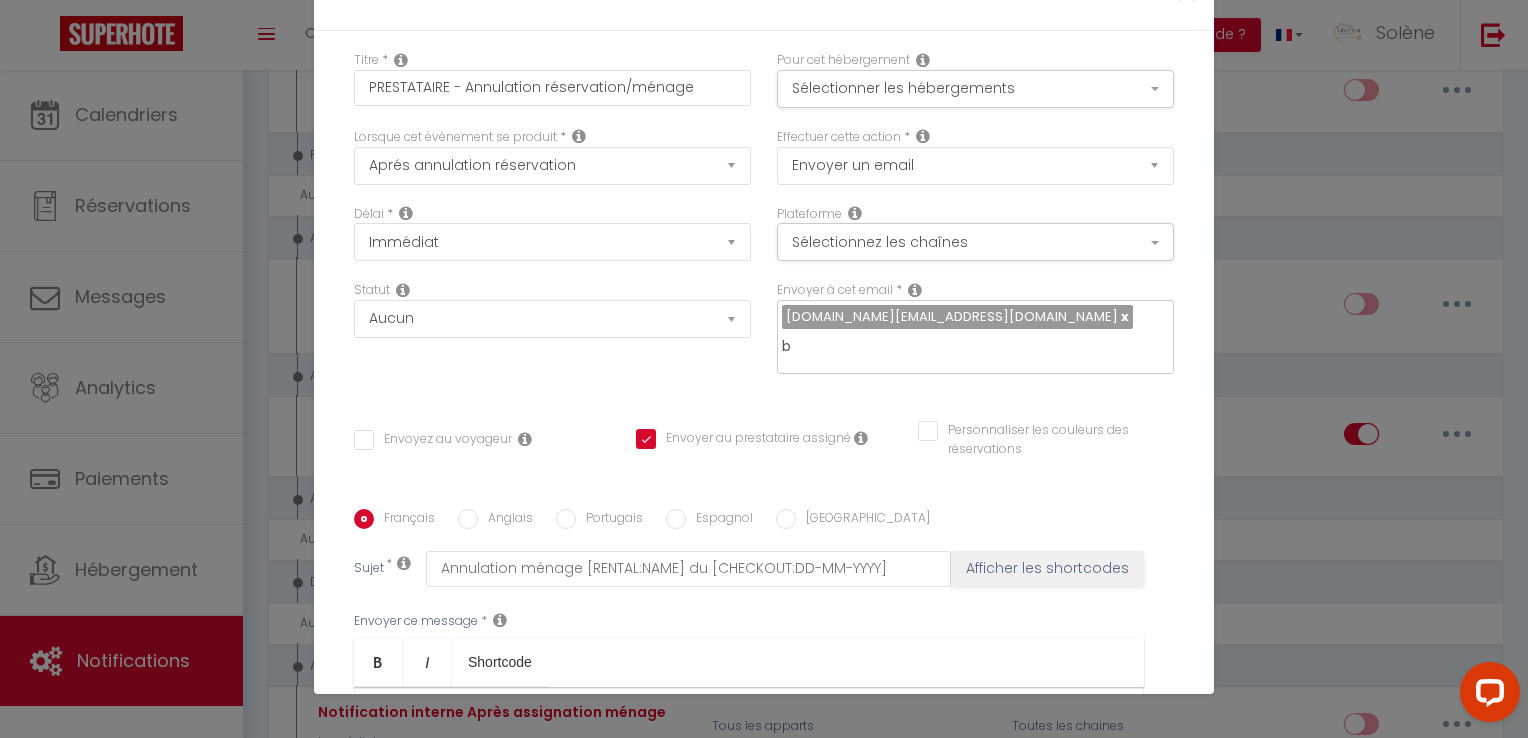 type on "boussanna@orange.fr" 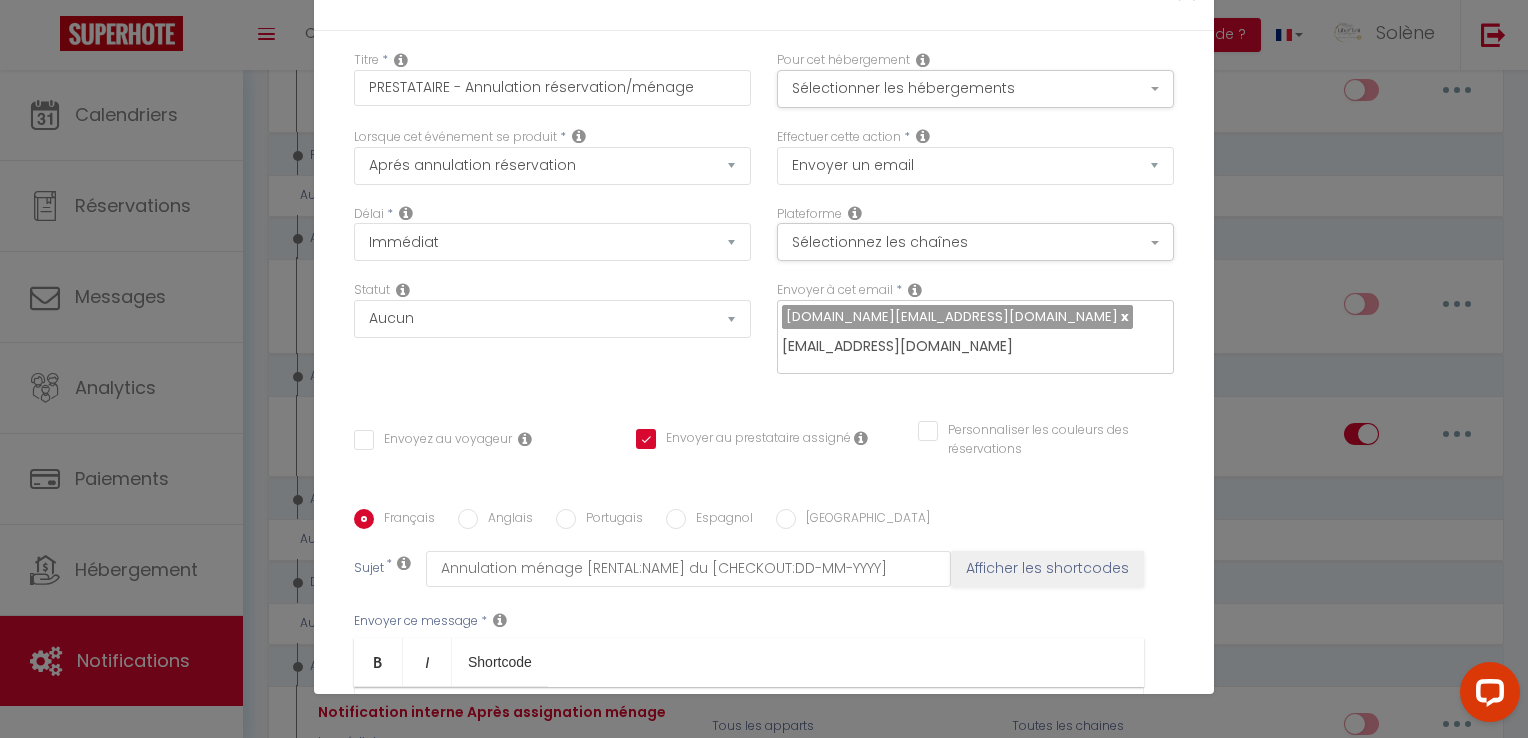 click on "Afficher les shortcodes" at bounding box center [1047, 569] 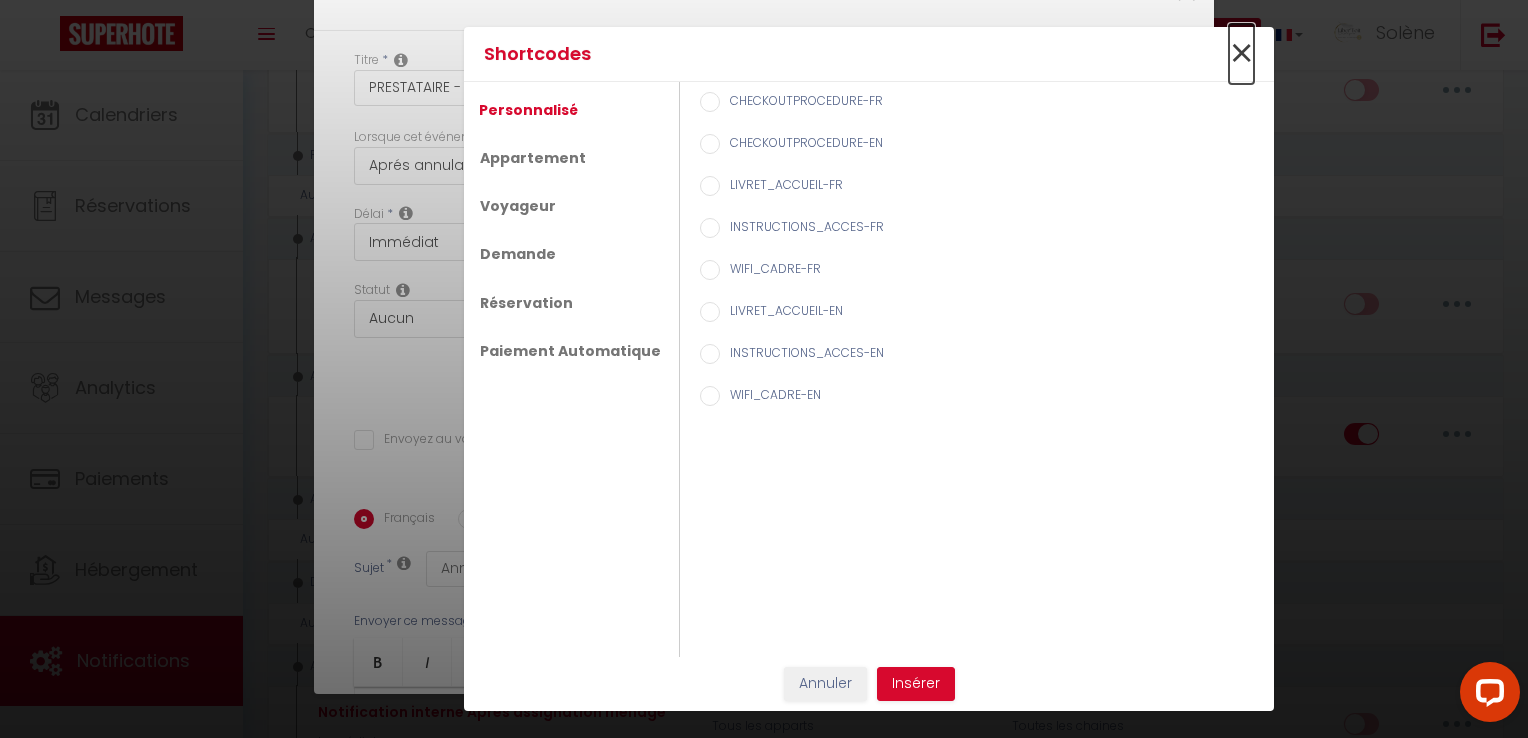 type 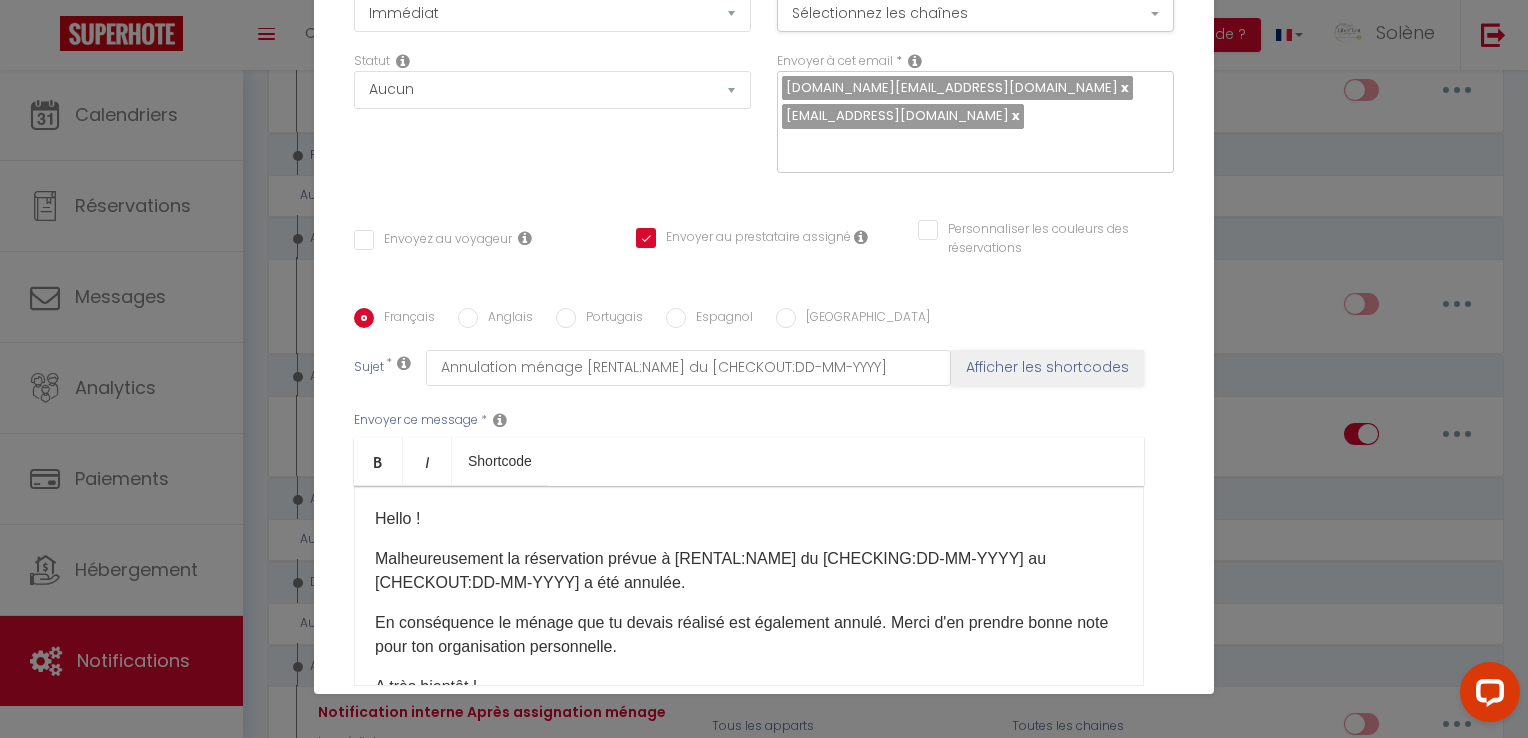 scroll, scrollTop: 352, scrollLeft: 0, axis: vertical 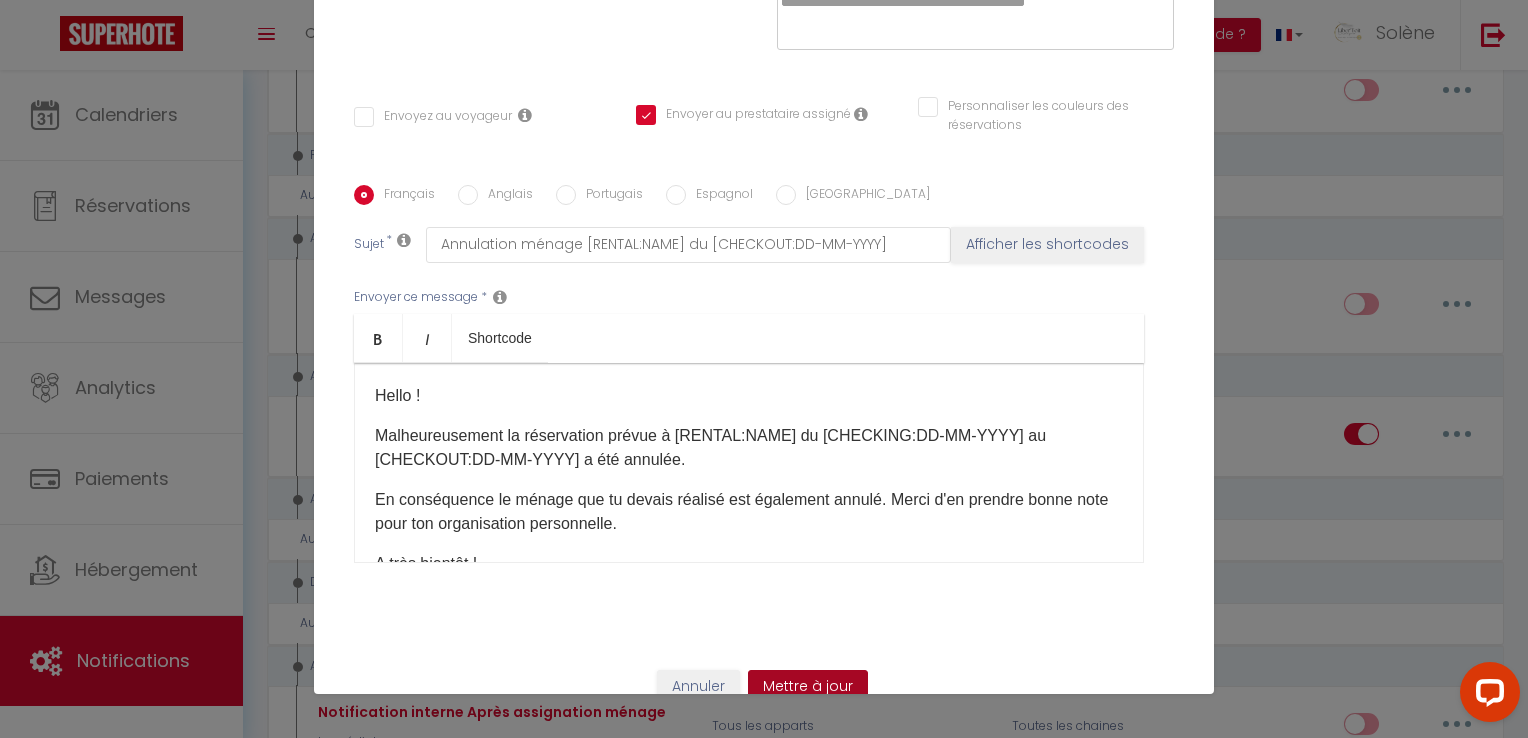 click on "Mettre à jour" at bounding box center [808, 687] 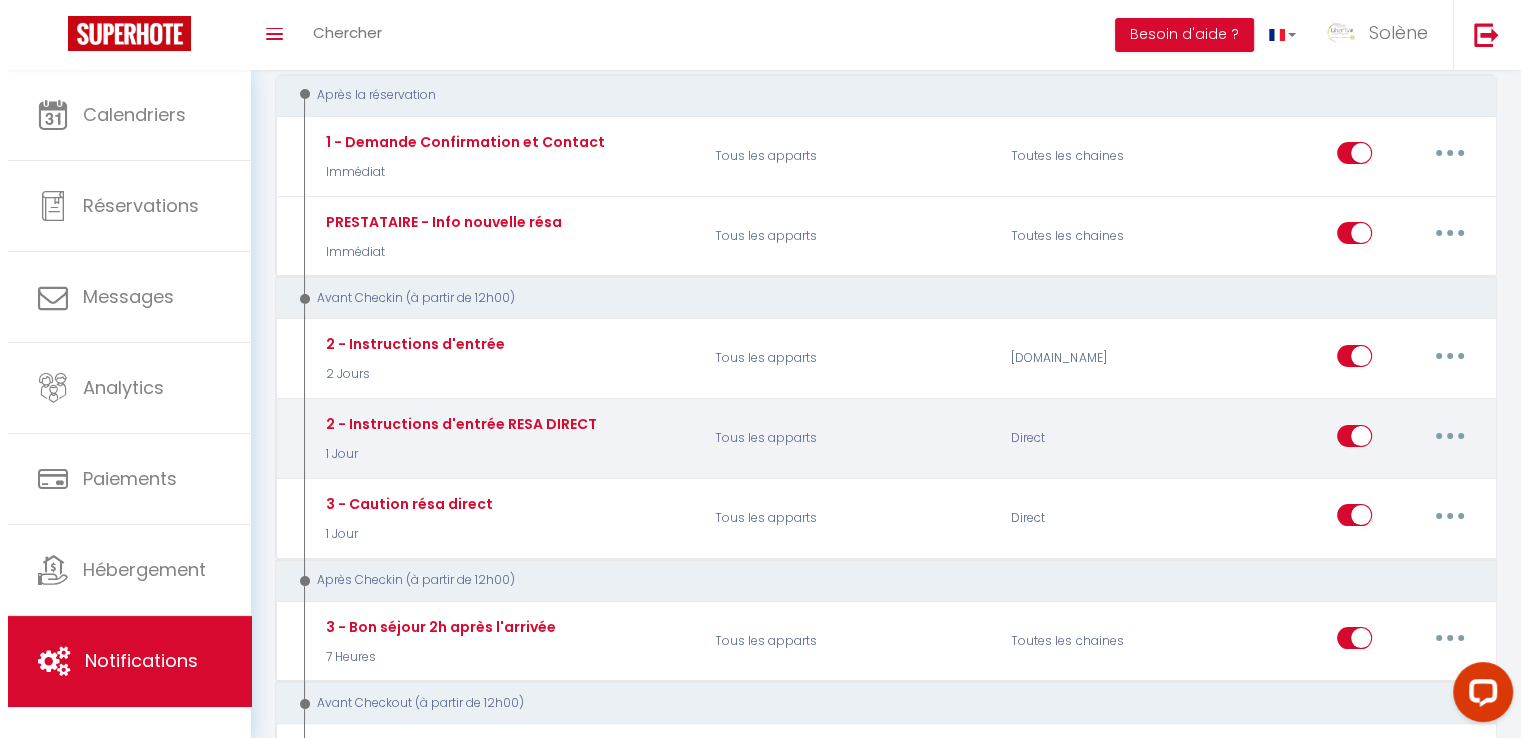 scroll, scrollTop: 200, scrollLeft: 0, axis: vertical 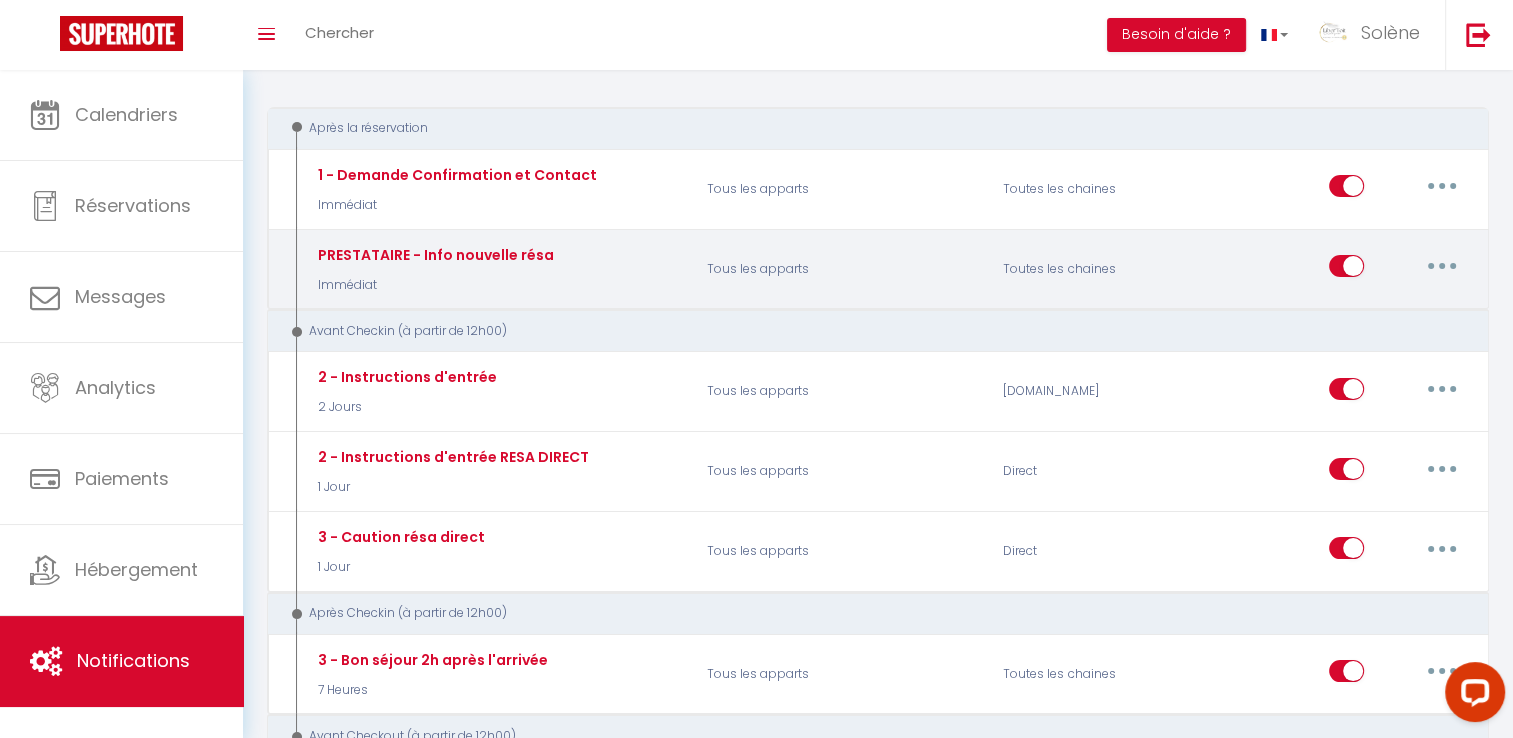 click at bounding box center (1442, 266) 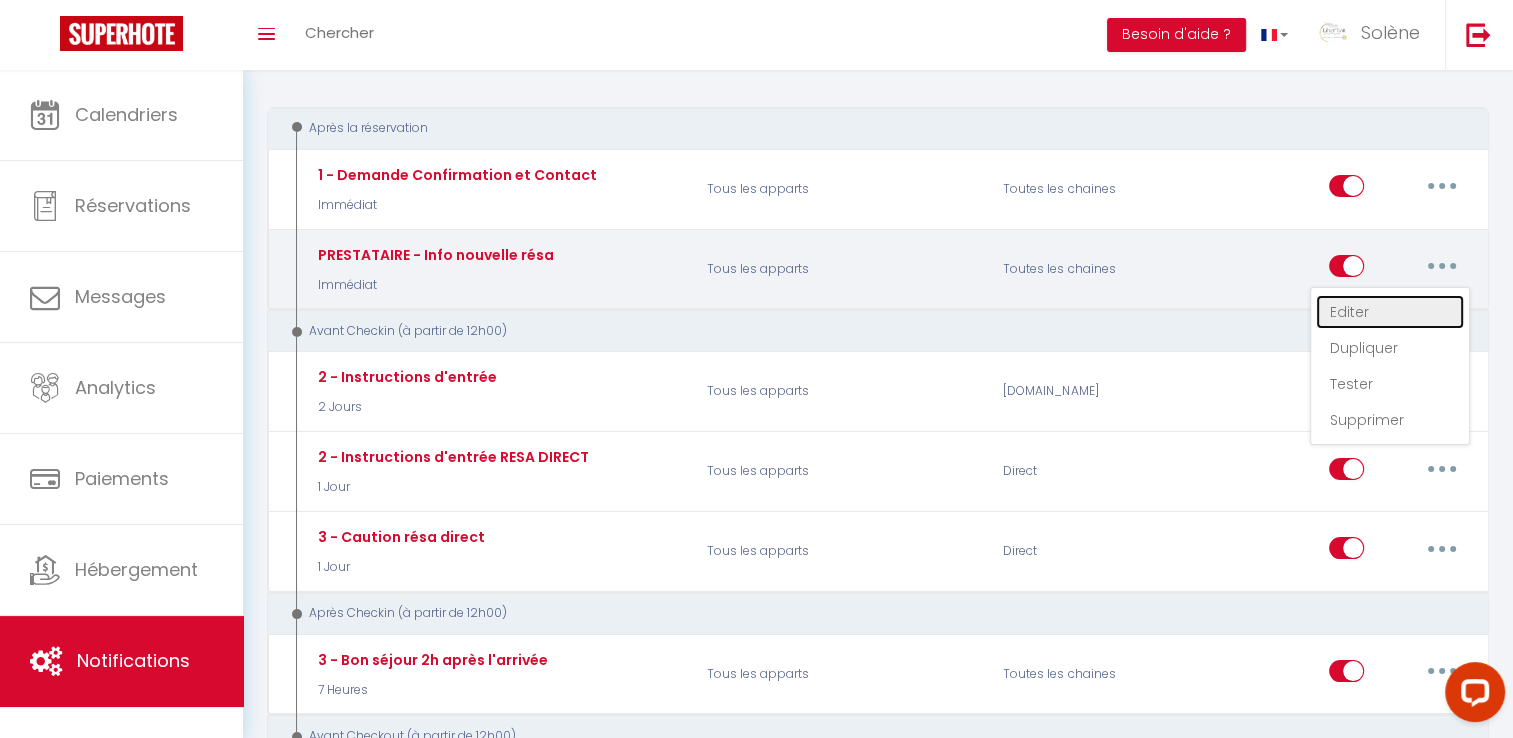 click on "Editer" at bounding box center [1390, 312] 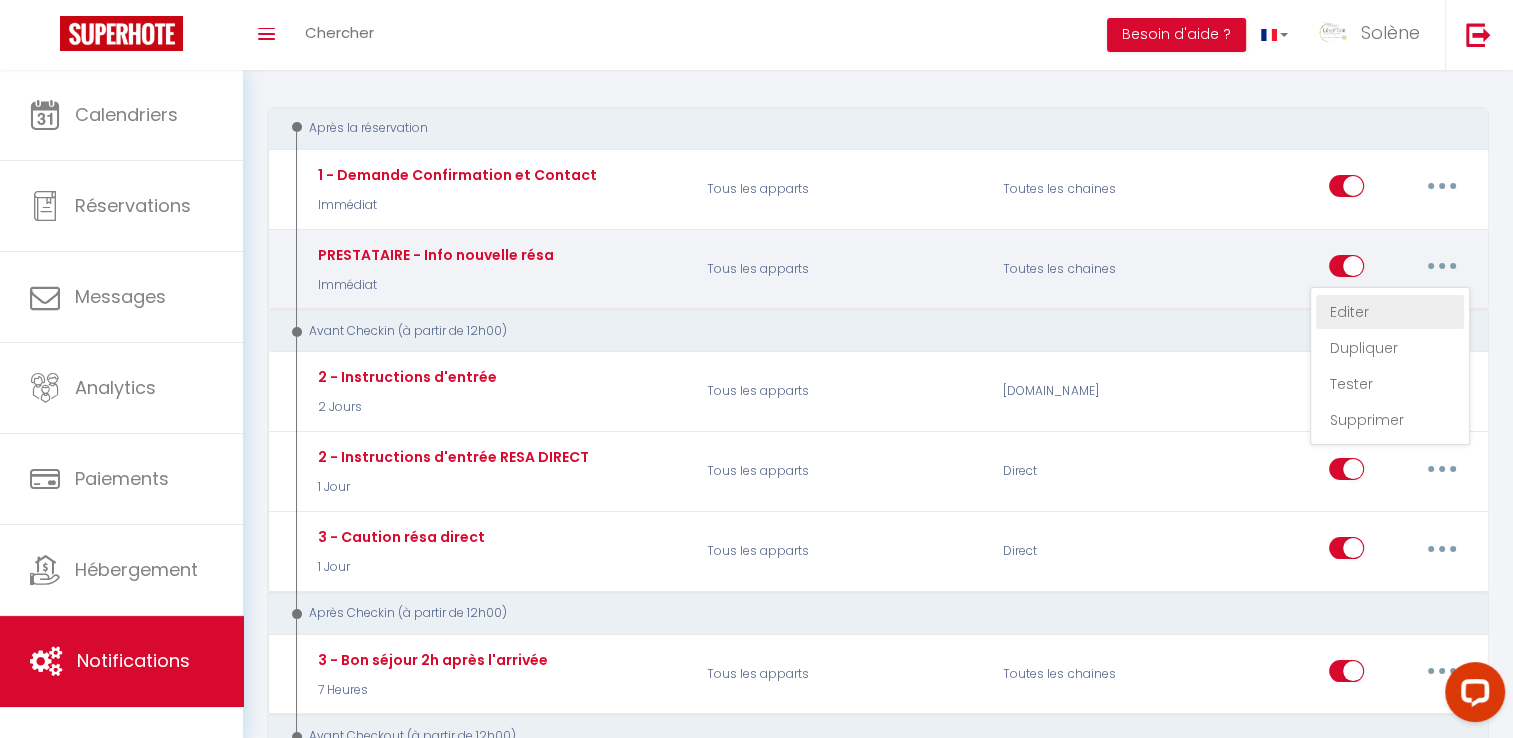 type on "PRESTATAIRE - Info nouvelle résa" 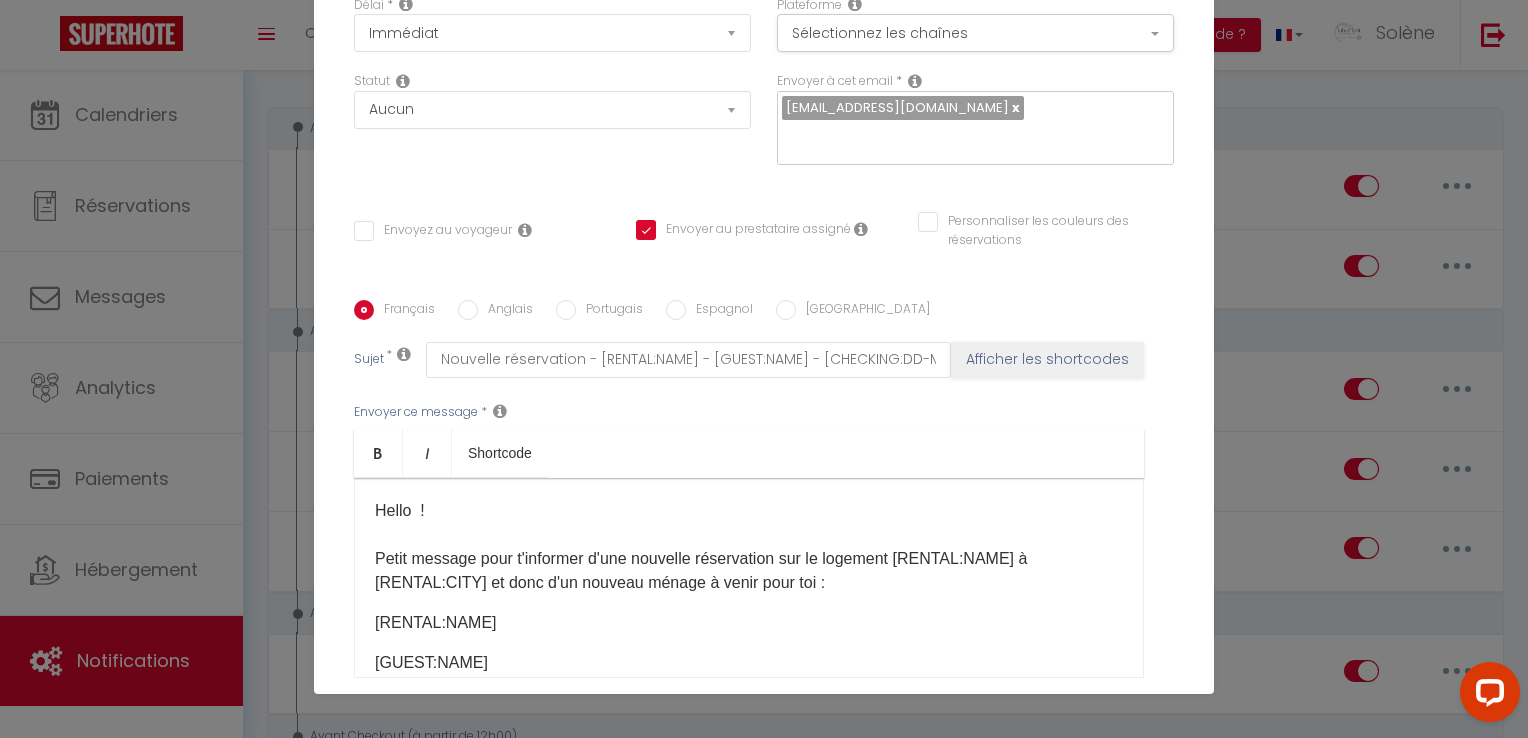 scroll, scrollTop: 0, scrollLeft: 0, axis: both 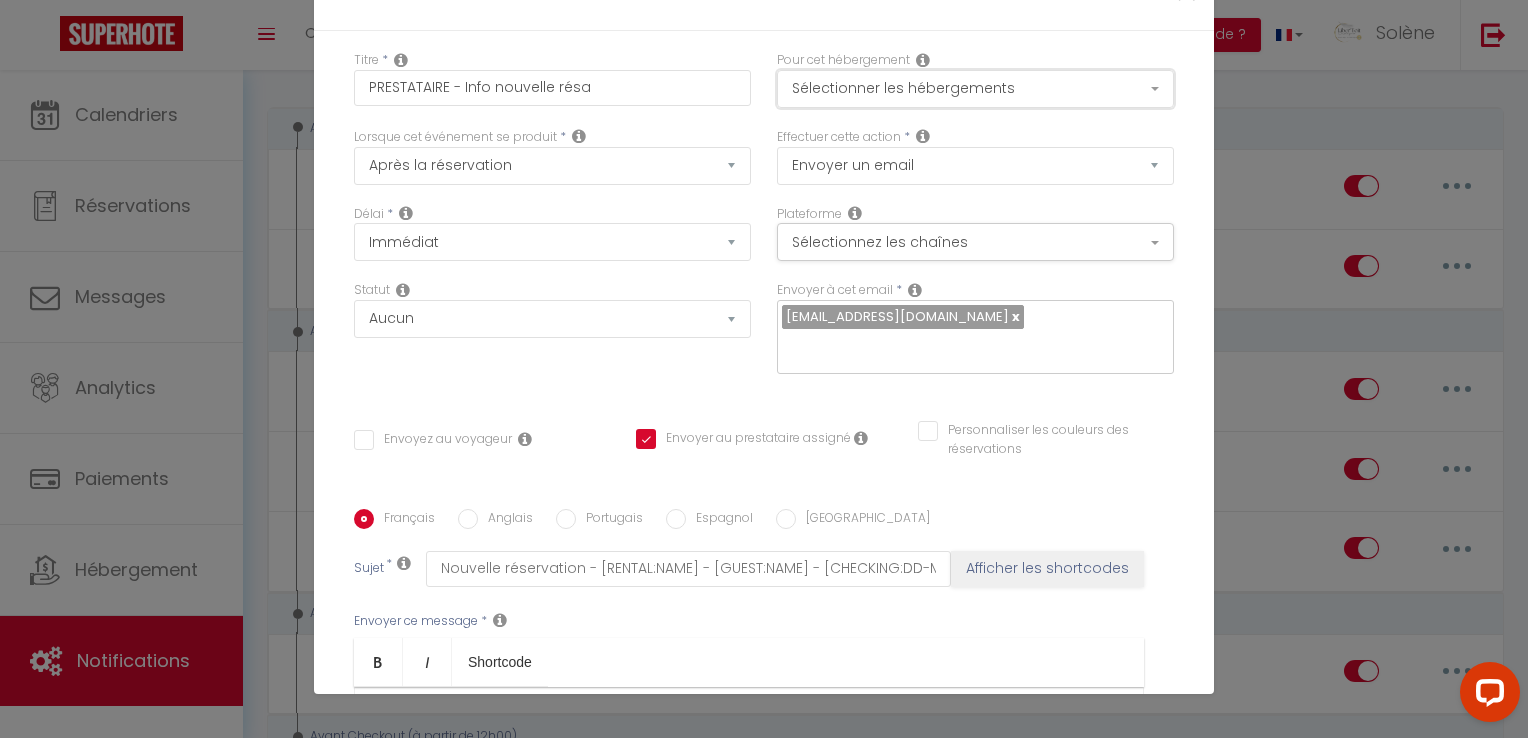 click on "Sélectionner les hébergements" at bounding box center [975, 89] 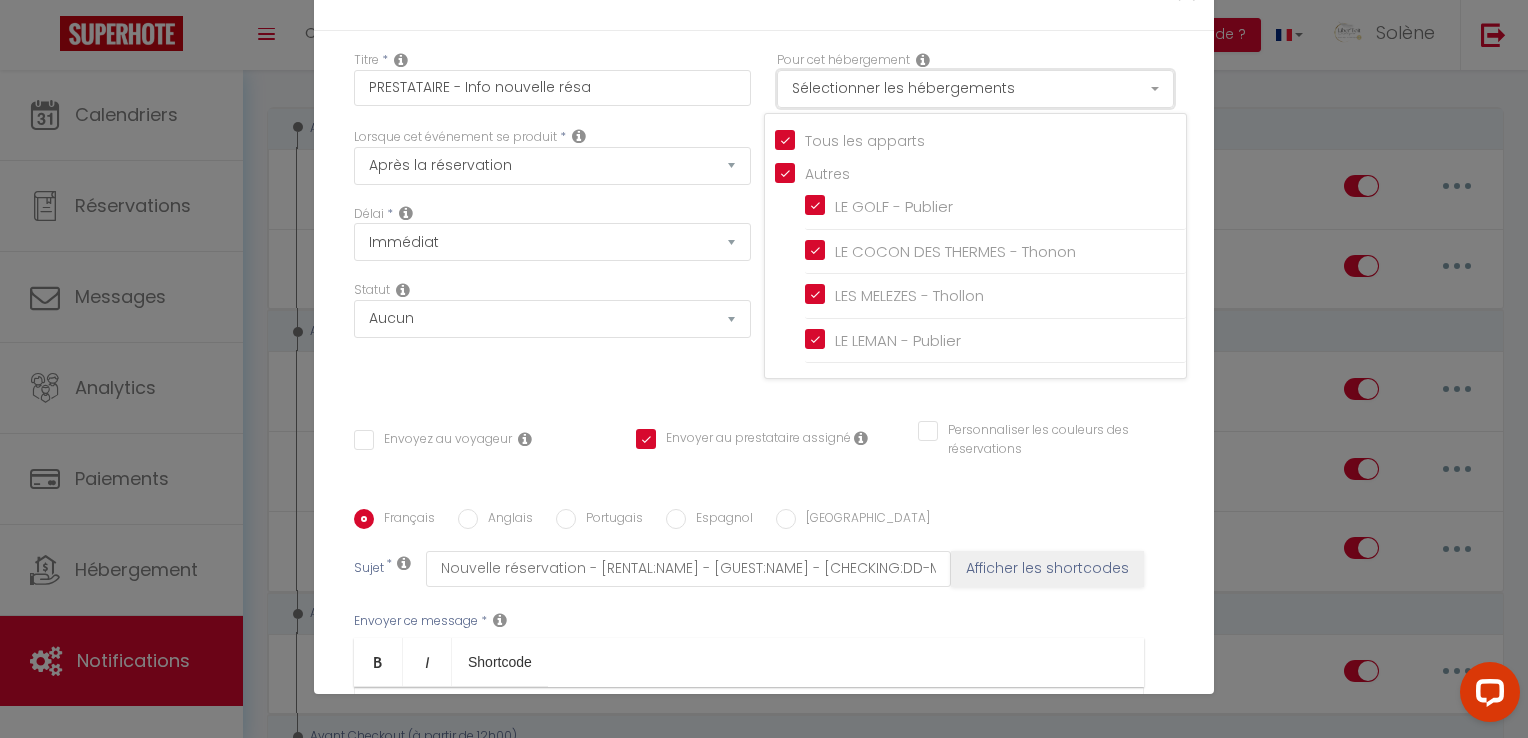 click on "Sélectionner les hébergements" at bounding box center [975, 89] 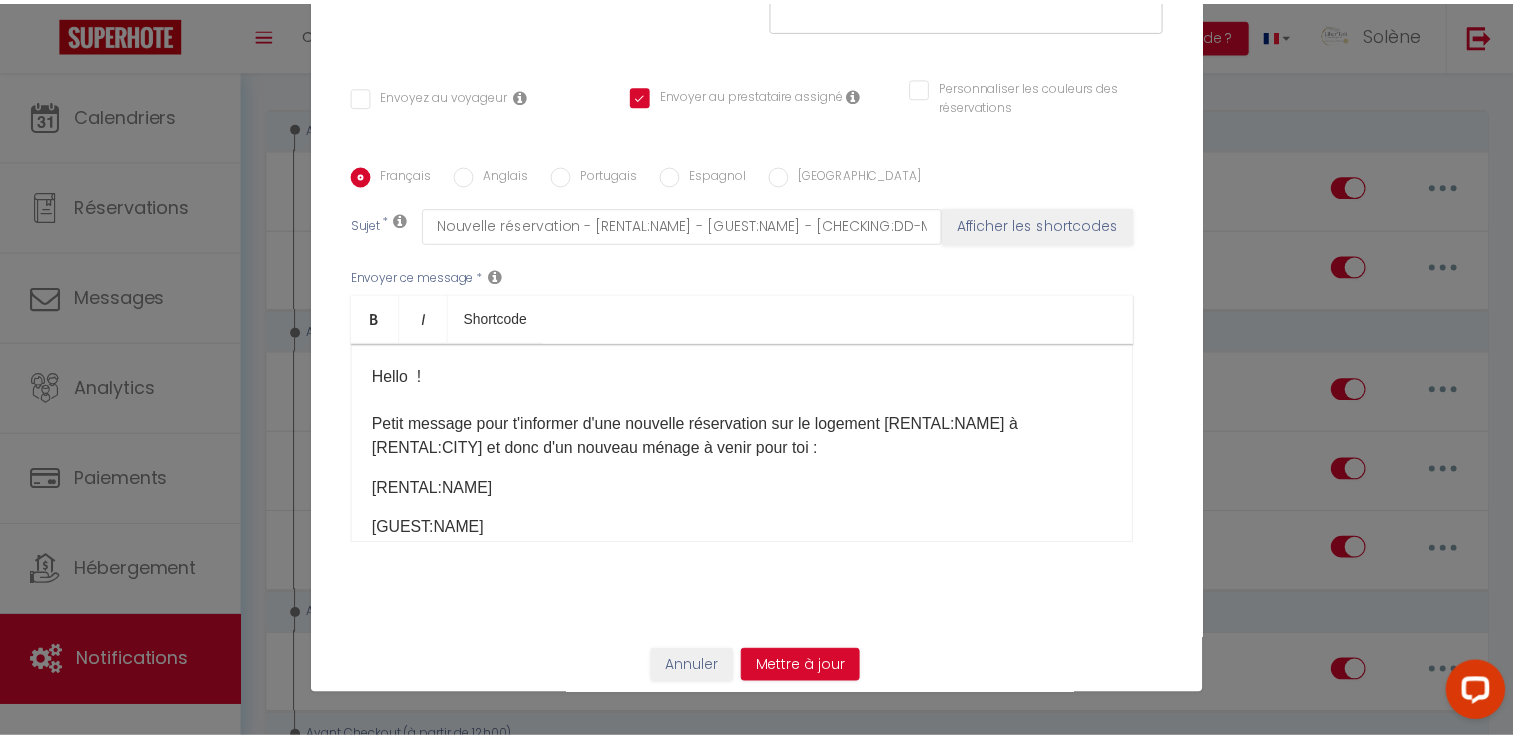 scroll, scrollTop: 352, scrollLeft: 0, axis: vertical 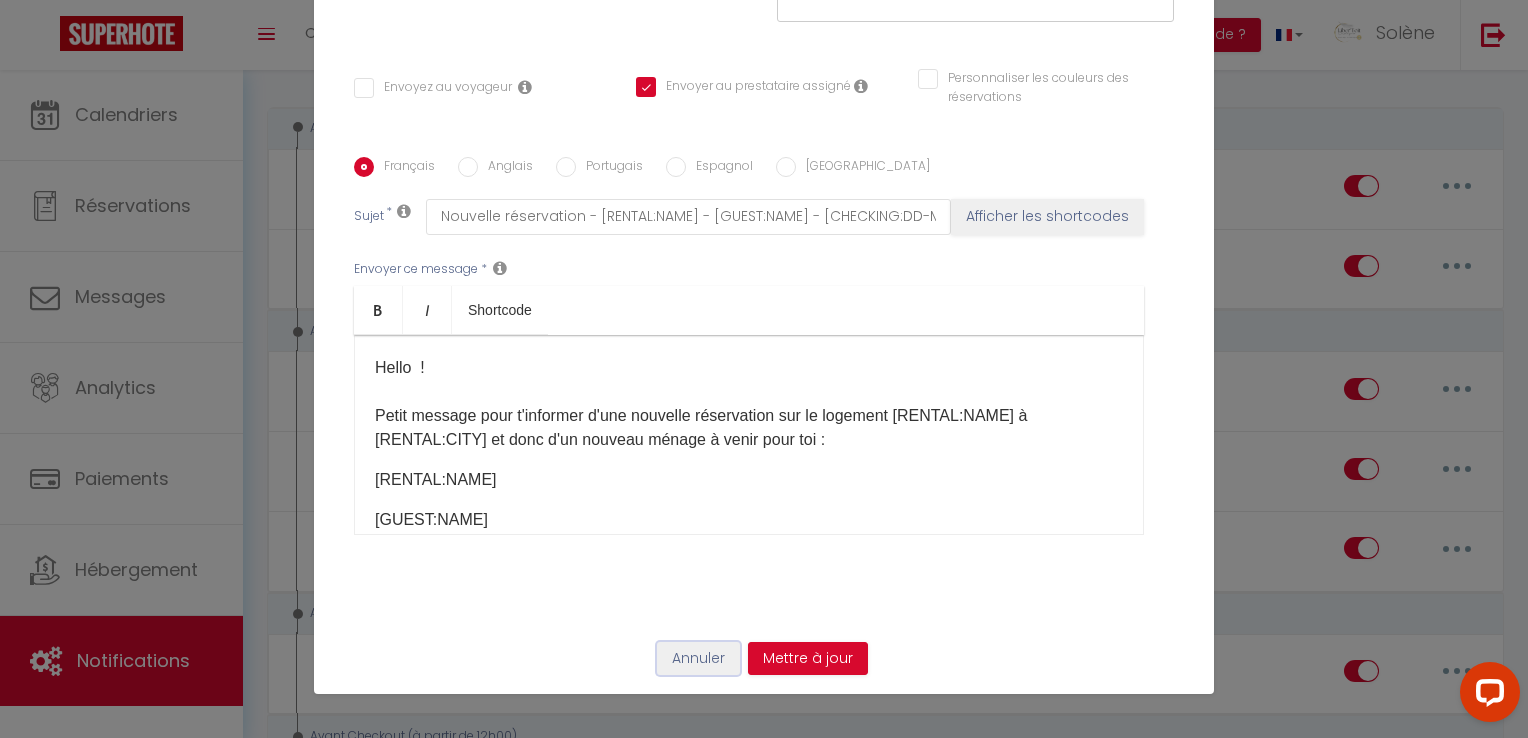 click on "Annuler" at bounding box center (698, 659) 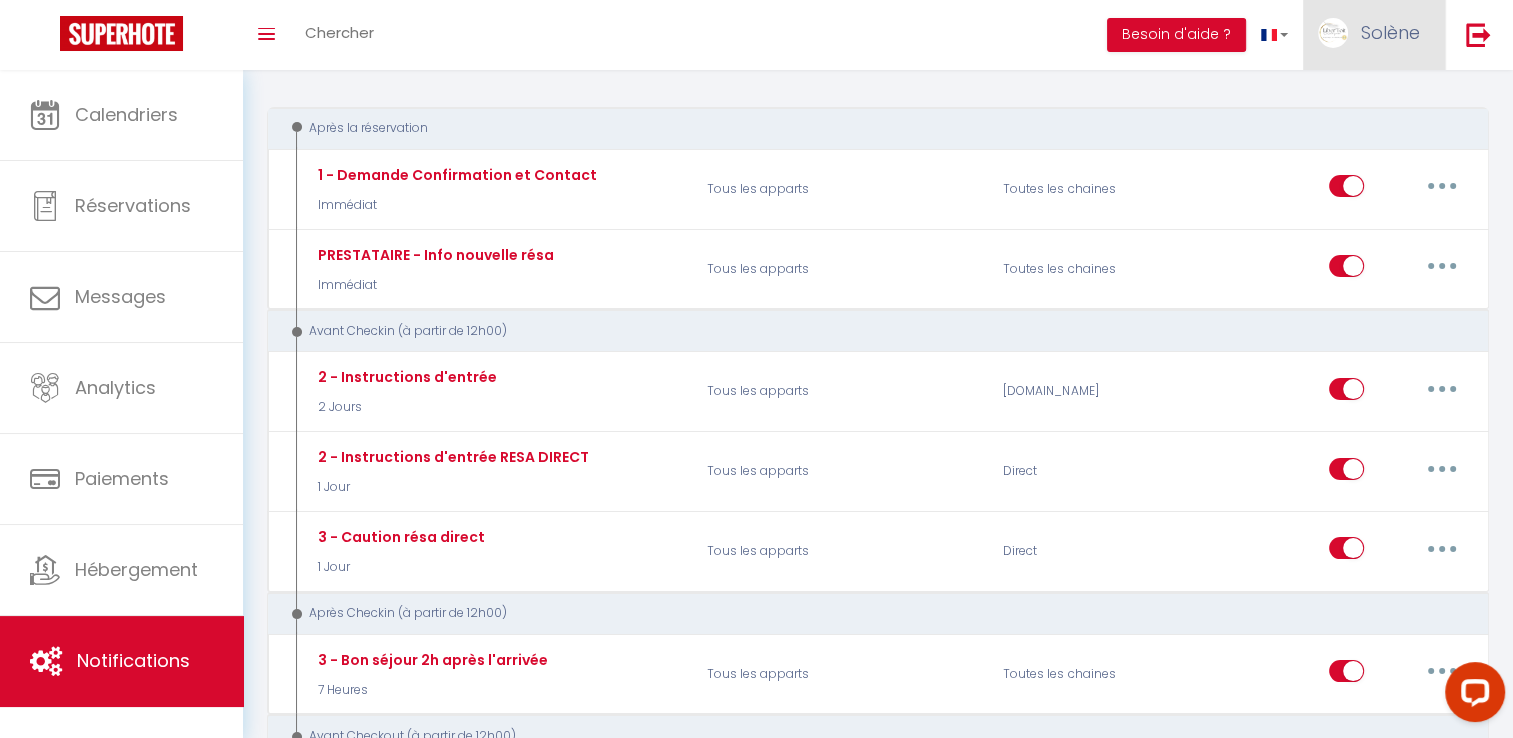 click on "Solène" at bounding box center [1390, 32] 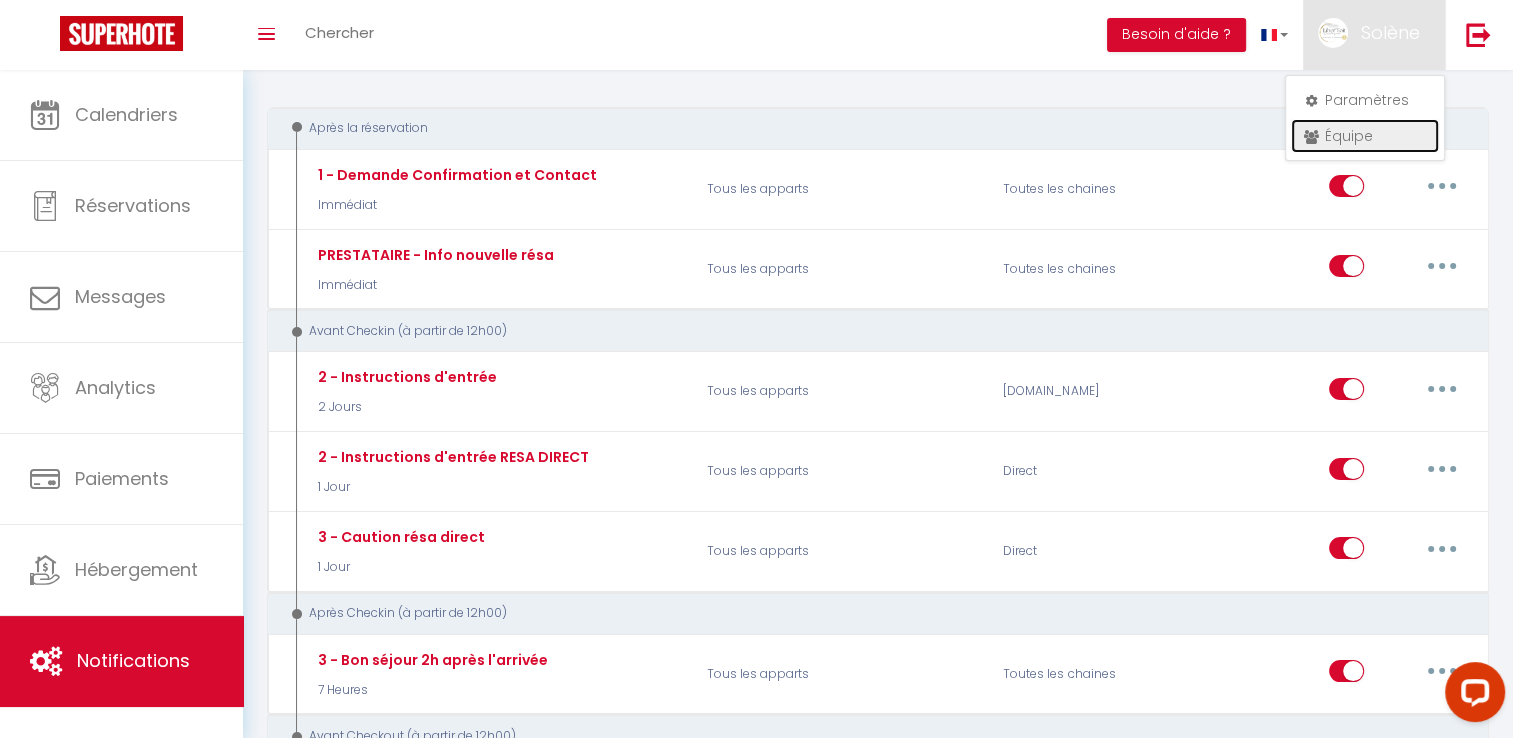 click on "Équipe" at bounding box center (1365, 136) 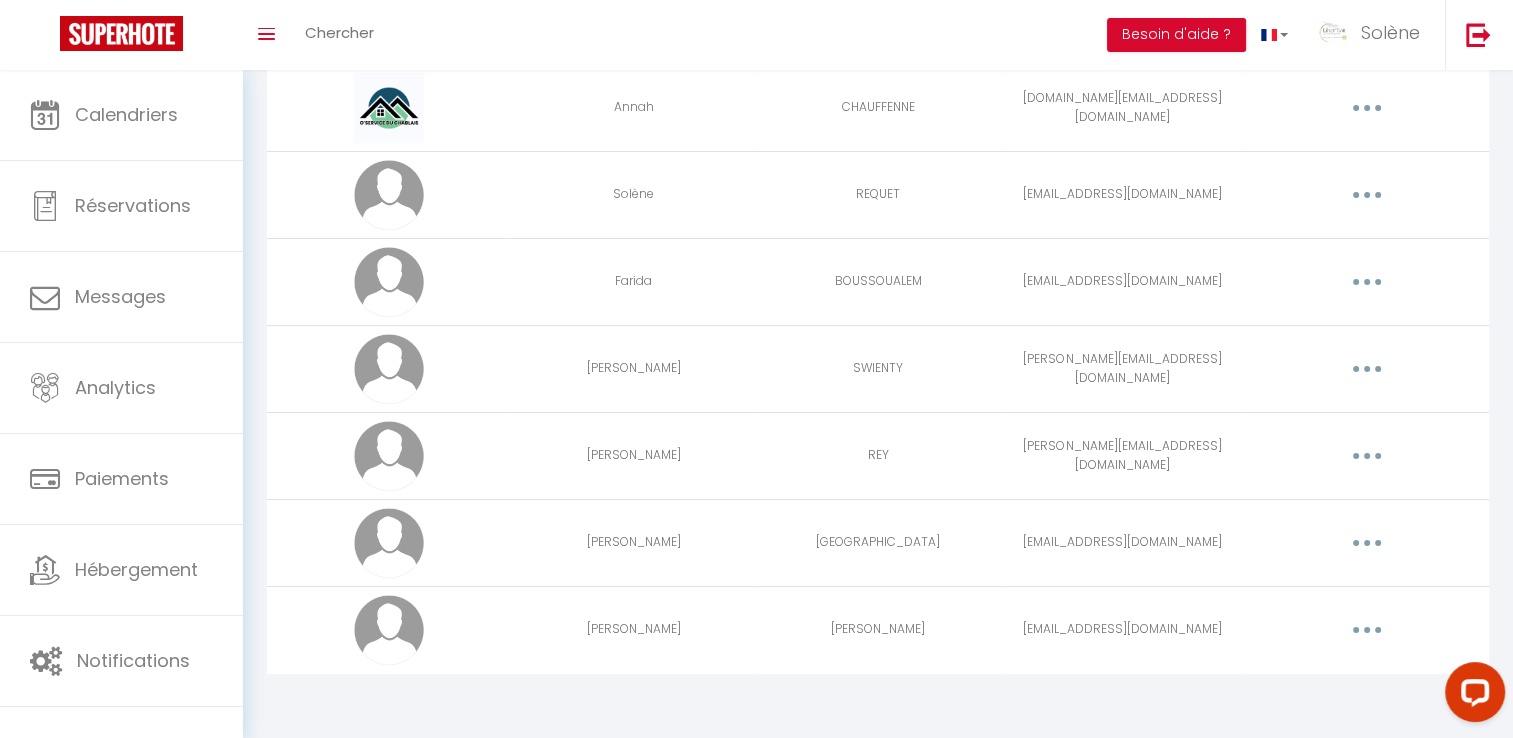 scroll, scrollTop: 0, scrollLeft: 0, axis: both 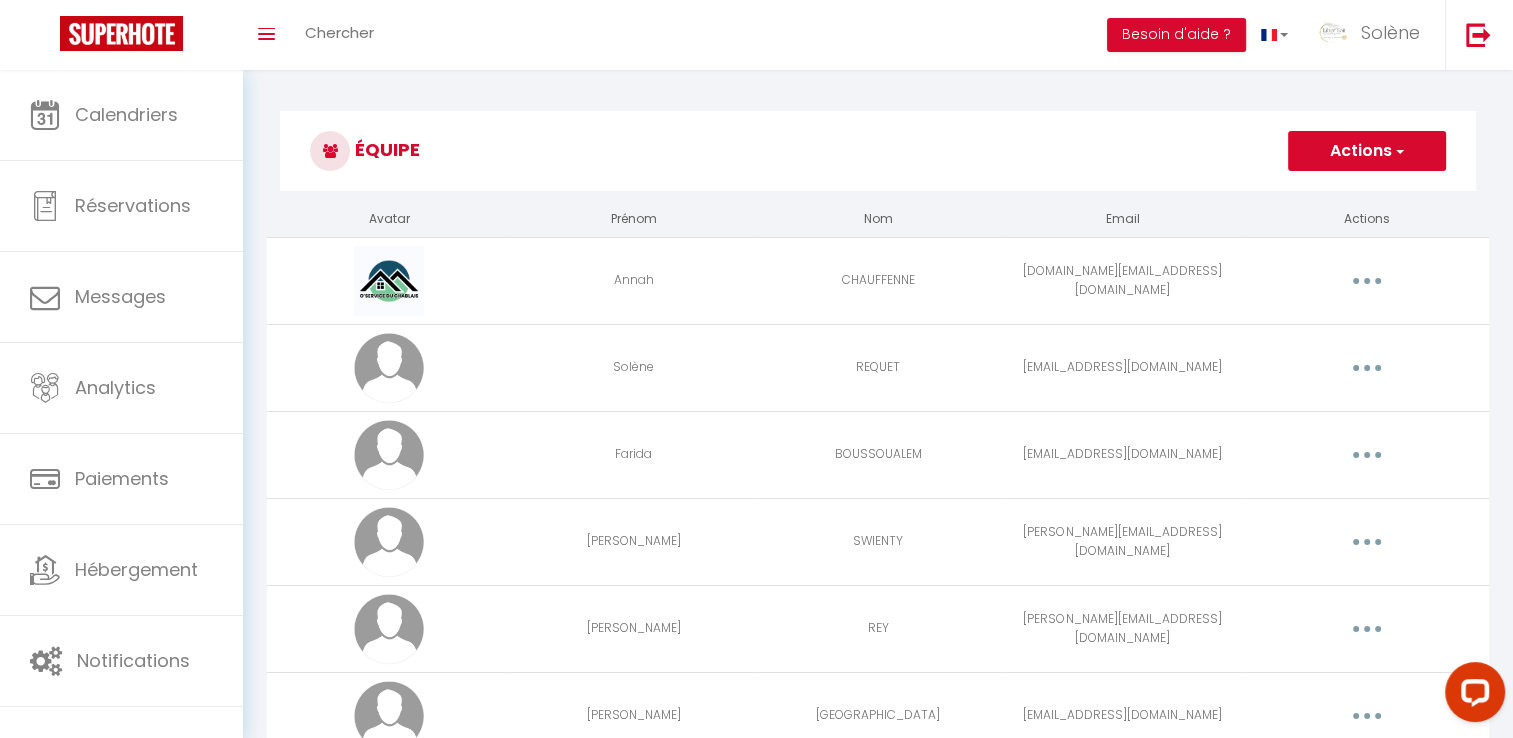 click at bounding box center (1367, 281) 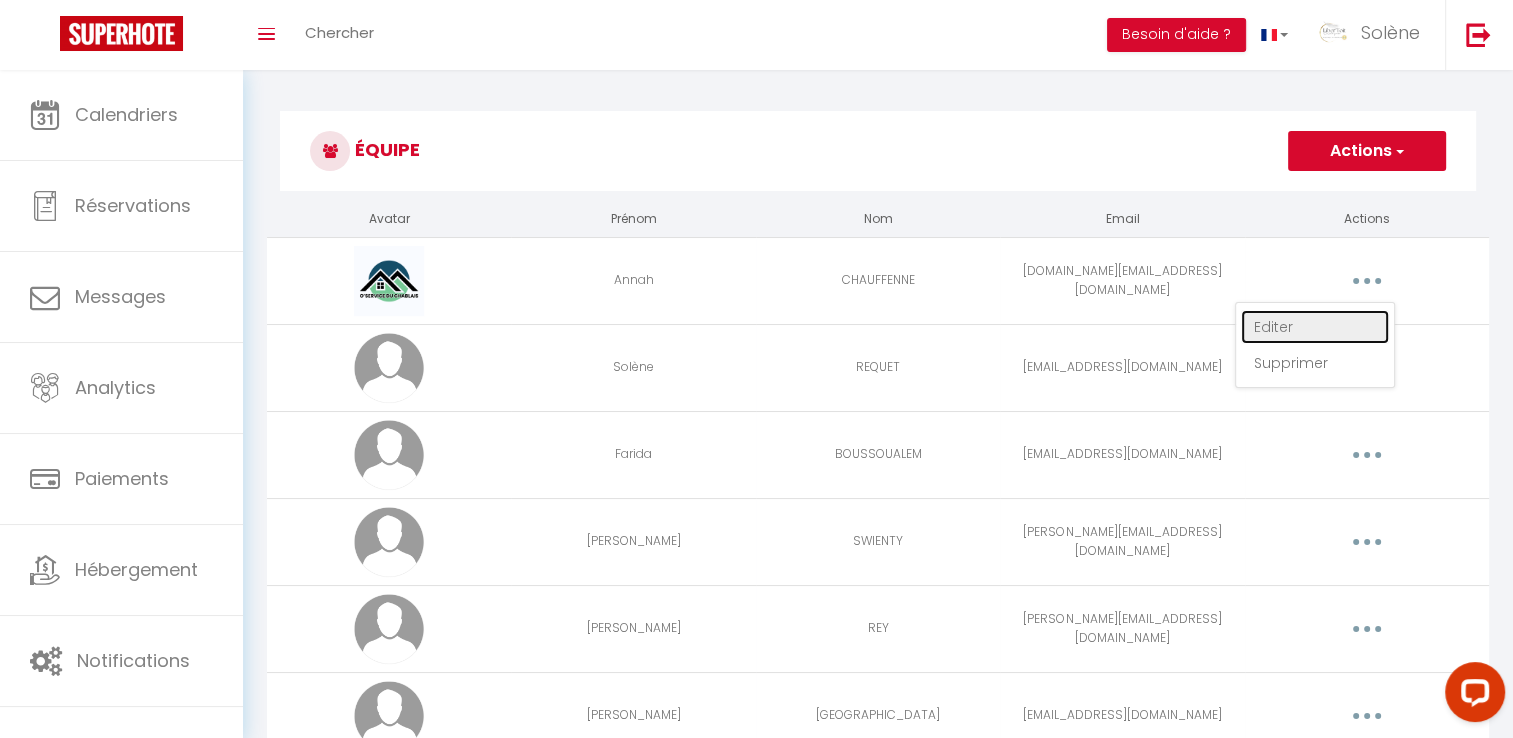 click on "Editer" at bounding box center (1315, 327) 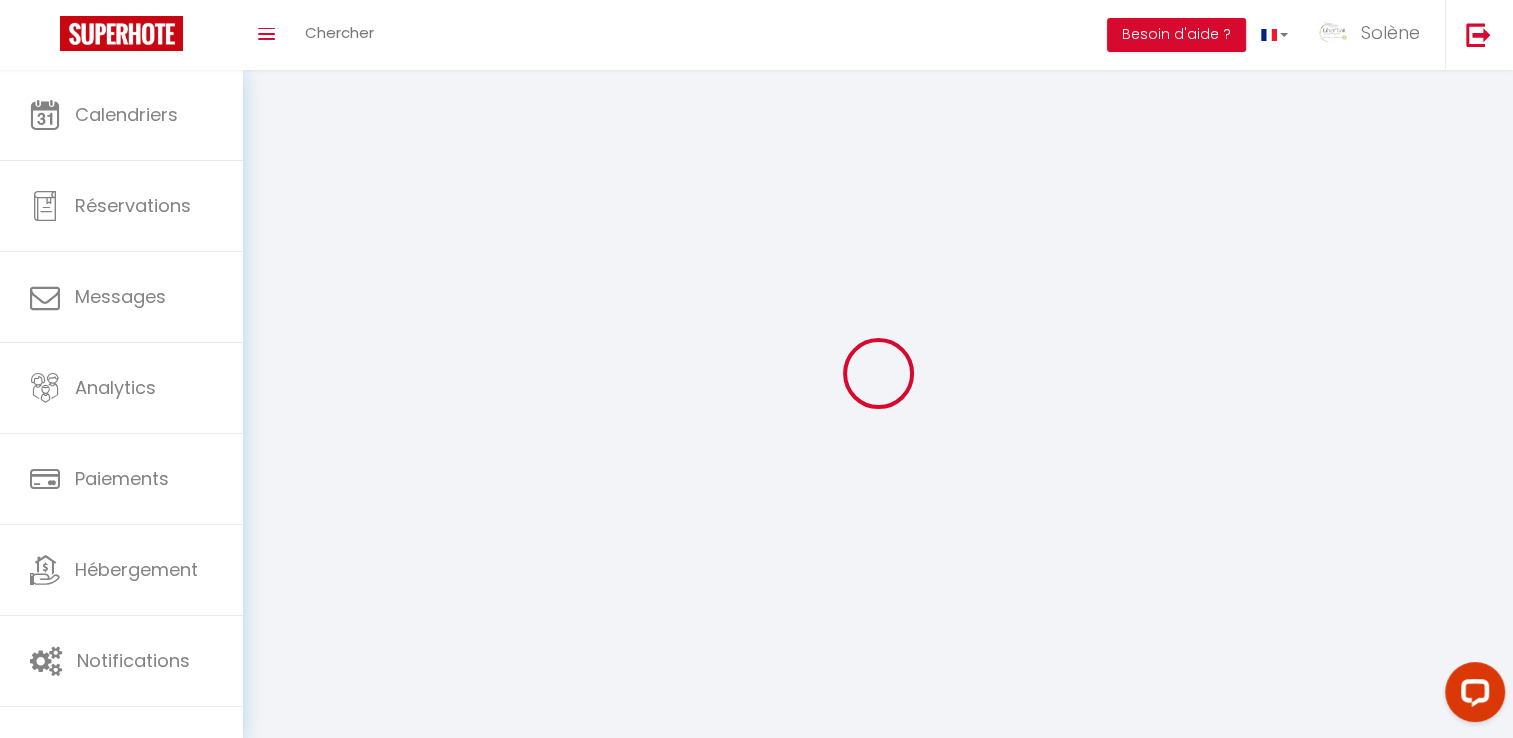 type on "Annah" 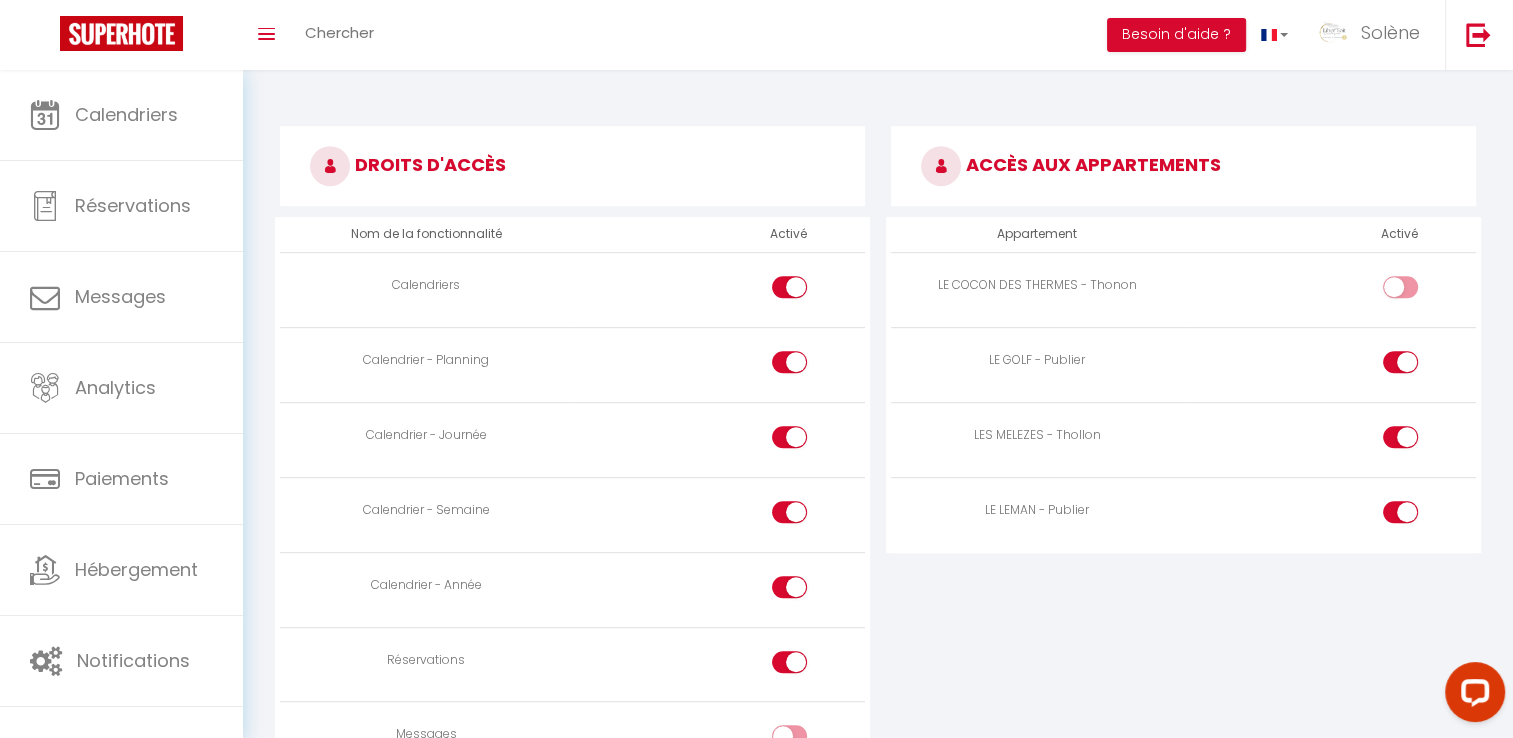 scroll, scrollTop: 1084, scrollLeft: 0, axis: vertical 